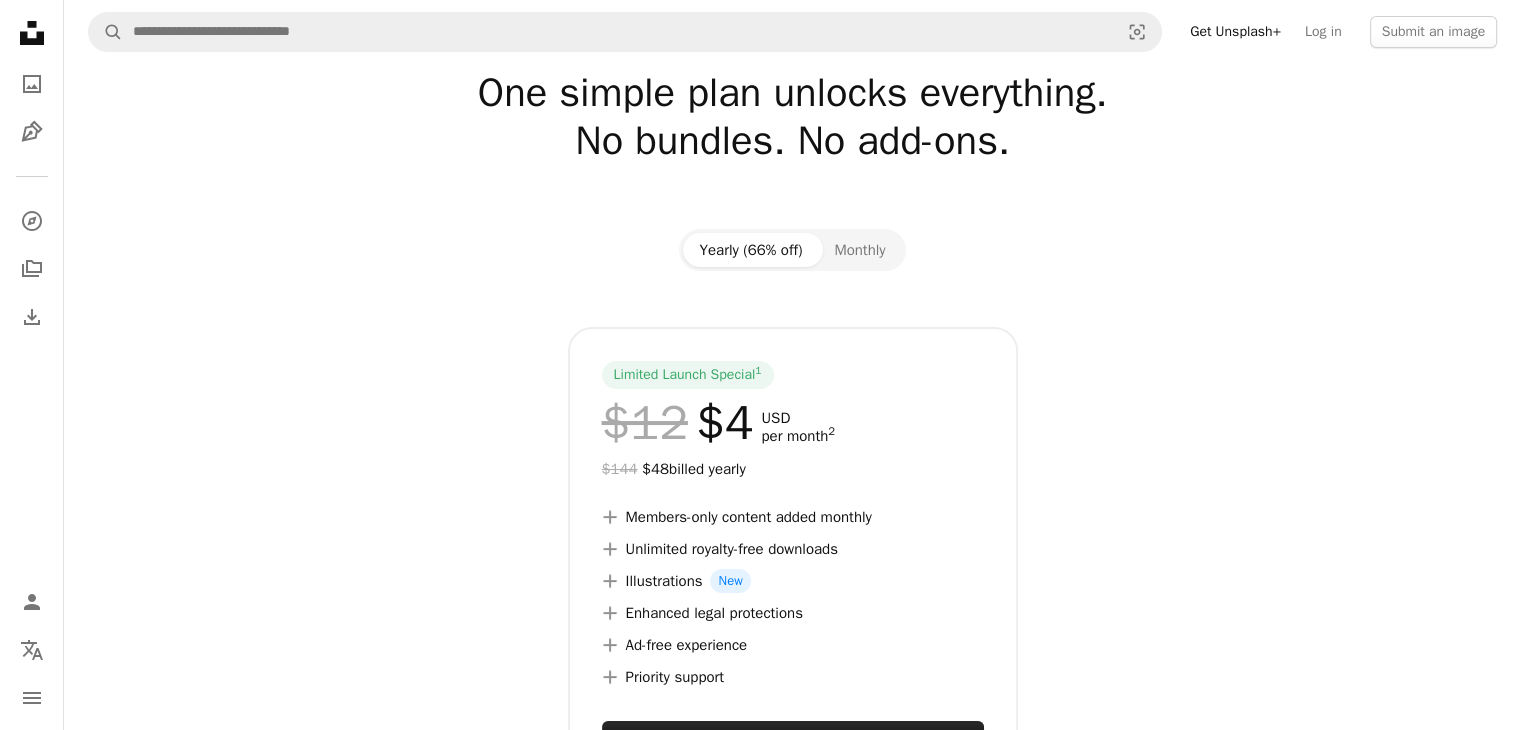 scroll, scrollTop: 0, scrollLeft: 0, axis: both 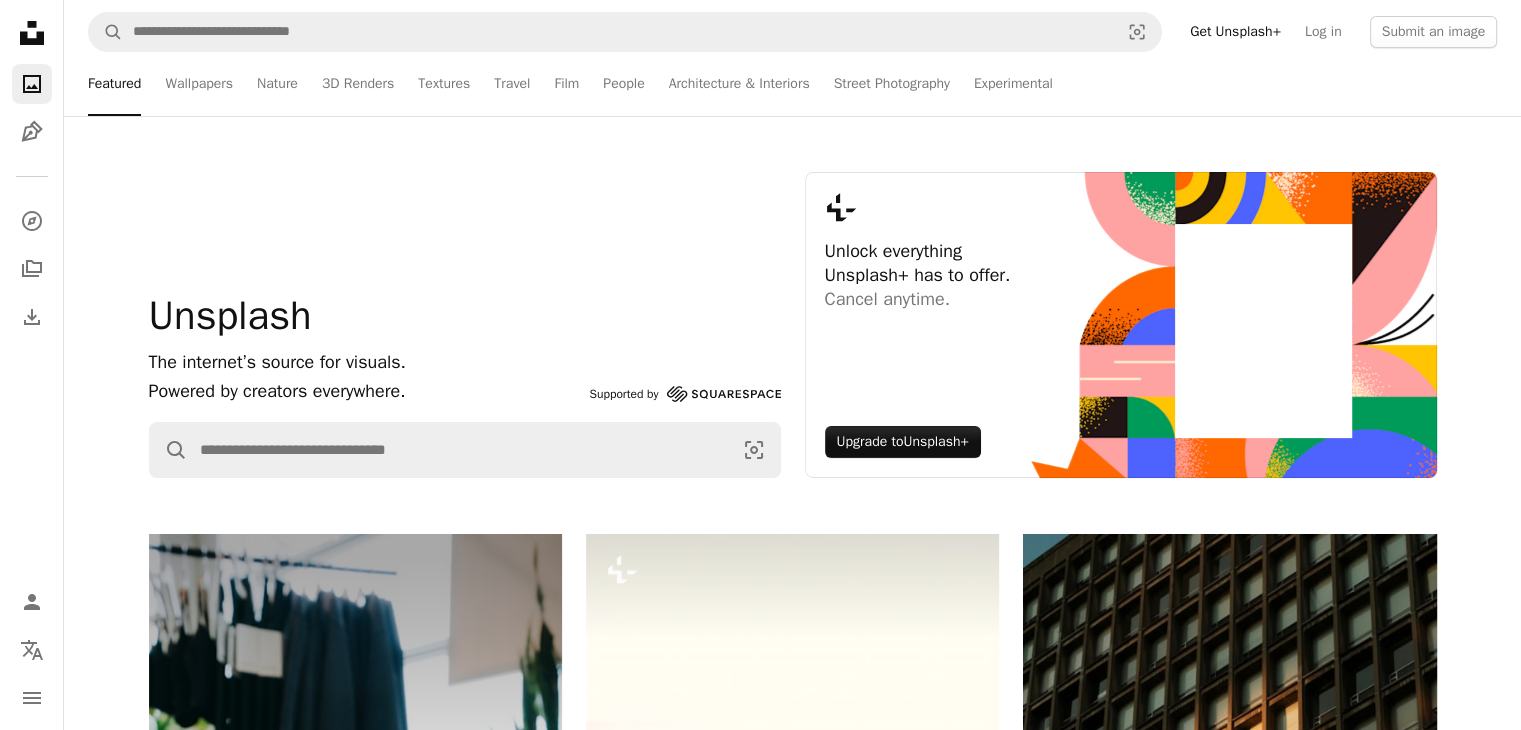 click 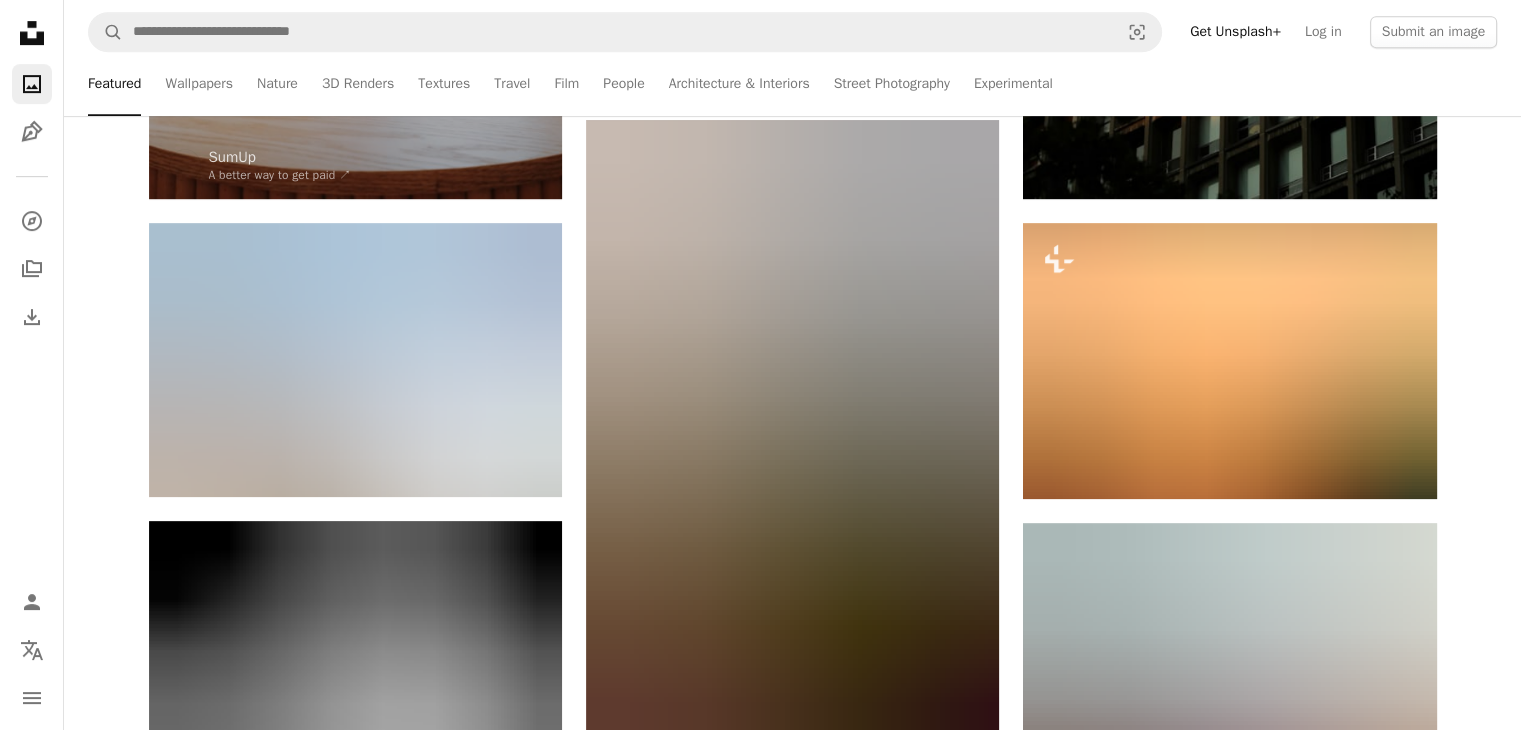 scroll, scrollTop: 954, scrollLeft: 0, axis: vertical 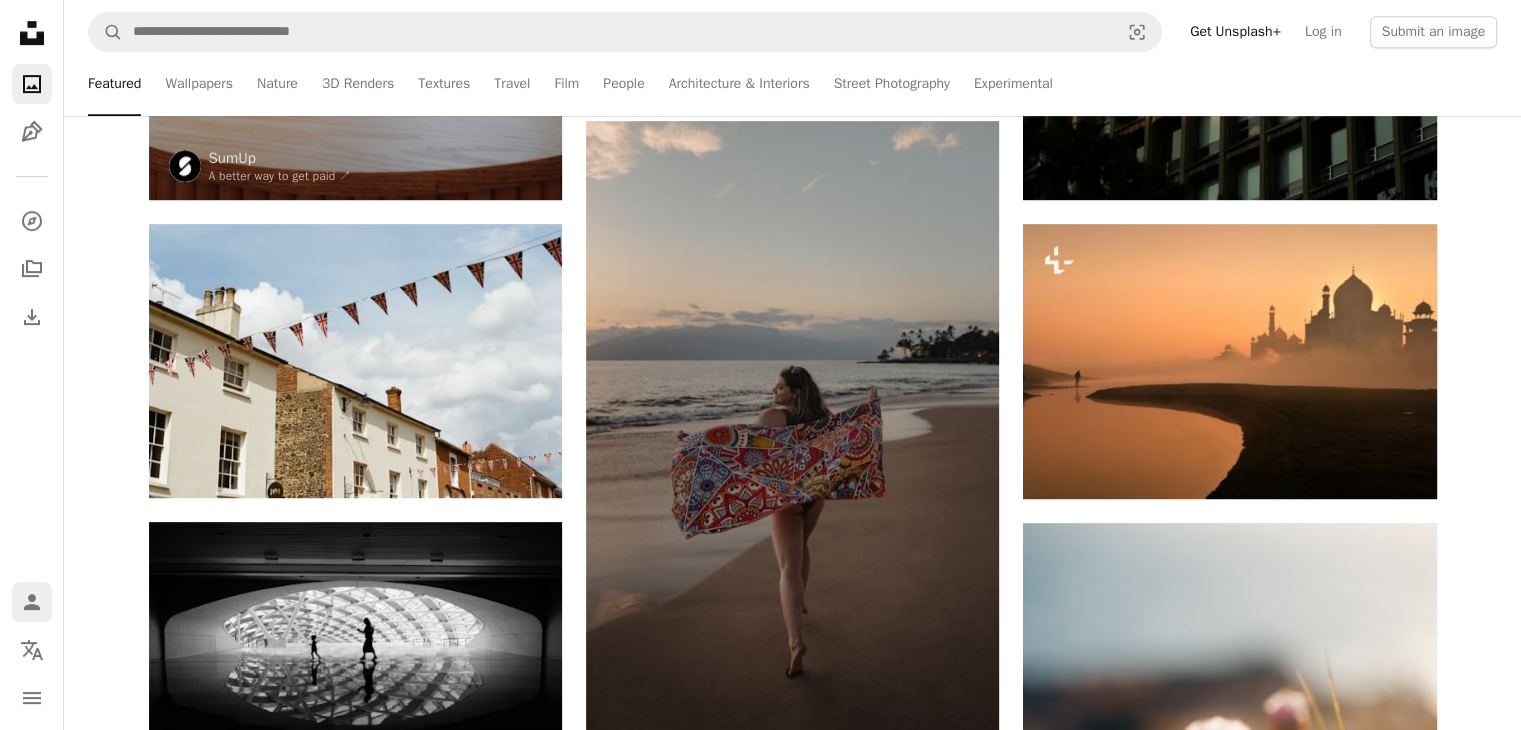 click on "Person" 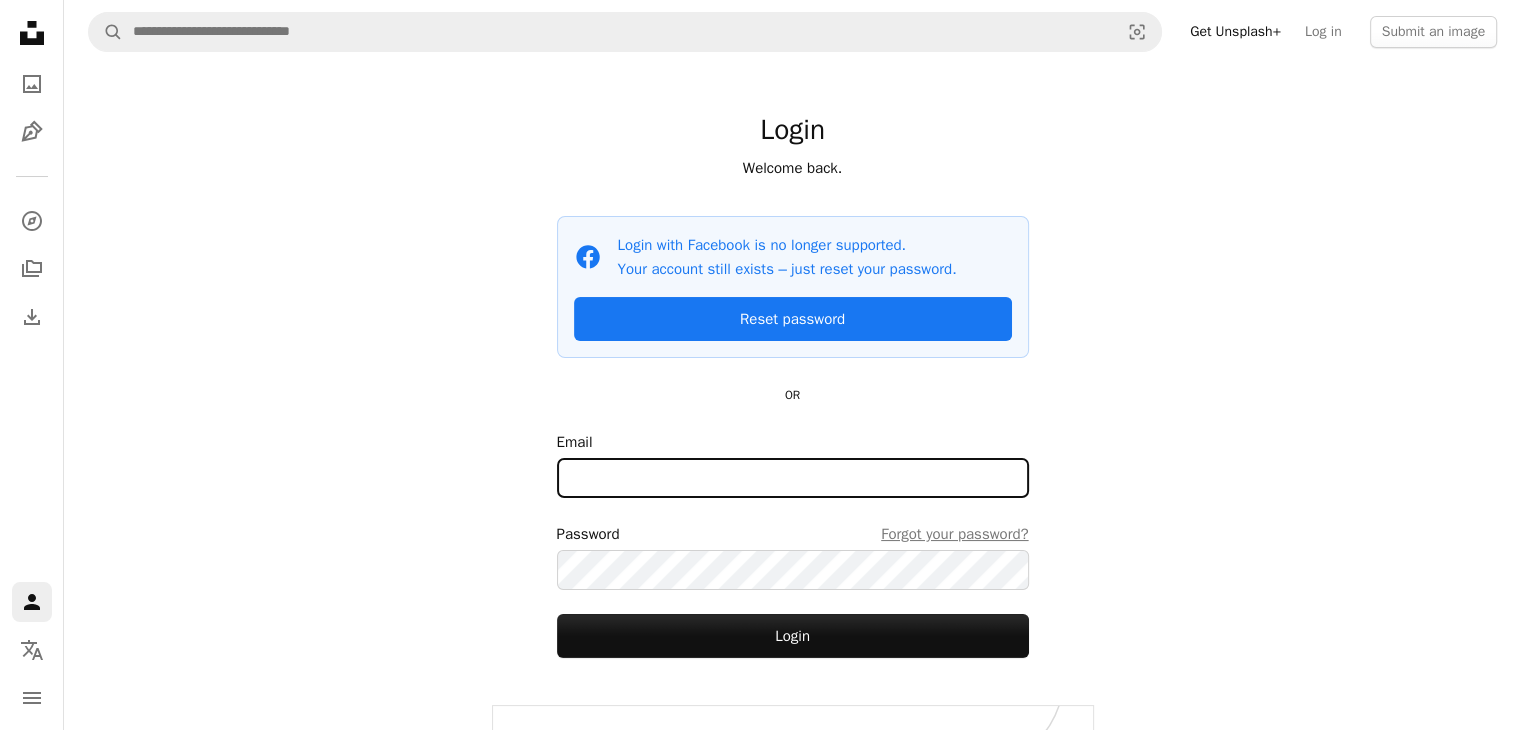 click on "Email" at bounding box center [793, 478] 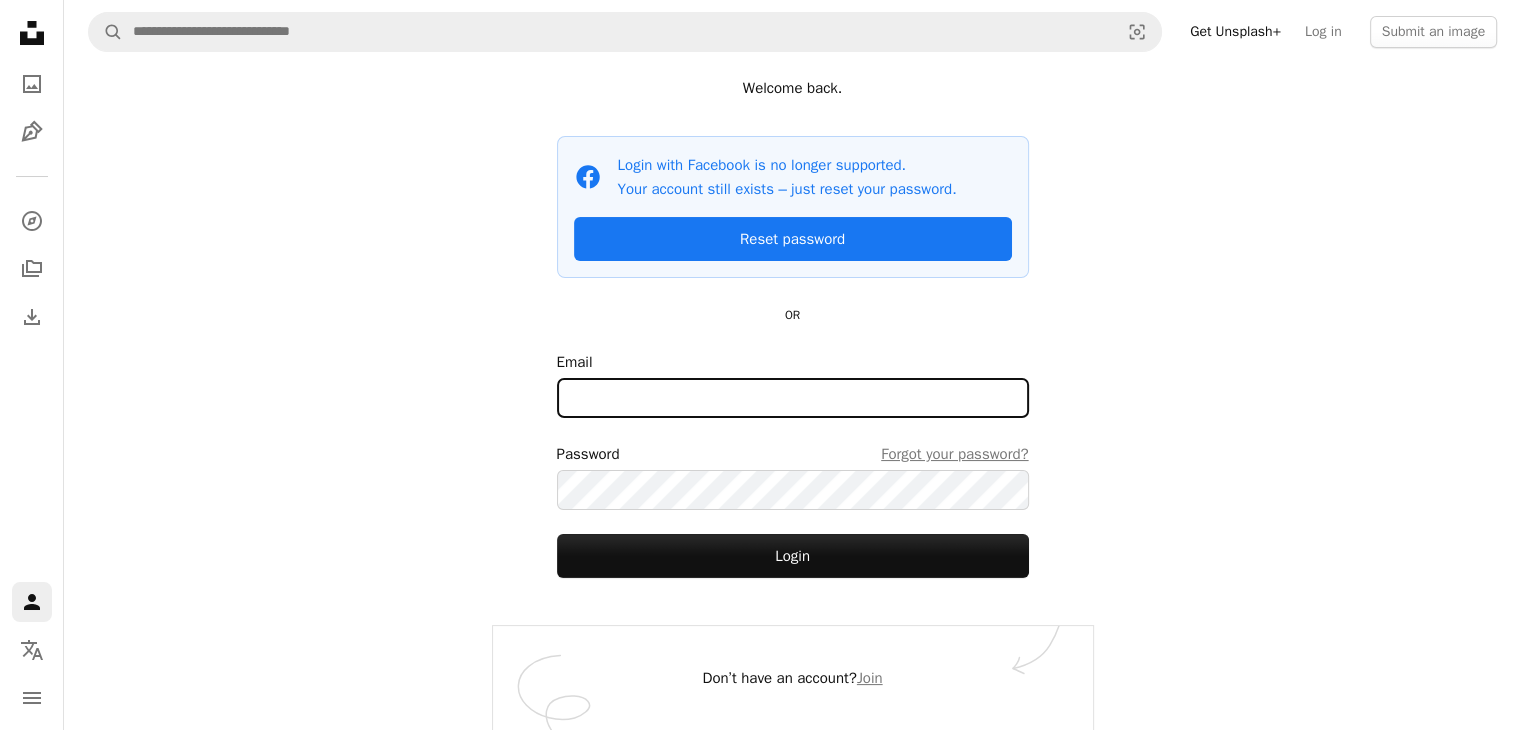 scroll, scrollTop: 0, scrollLeft: 0, axis: both 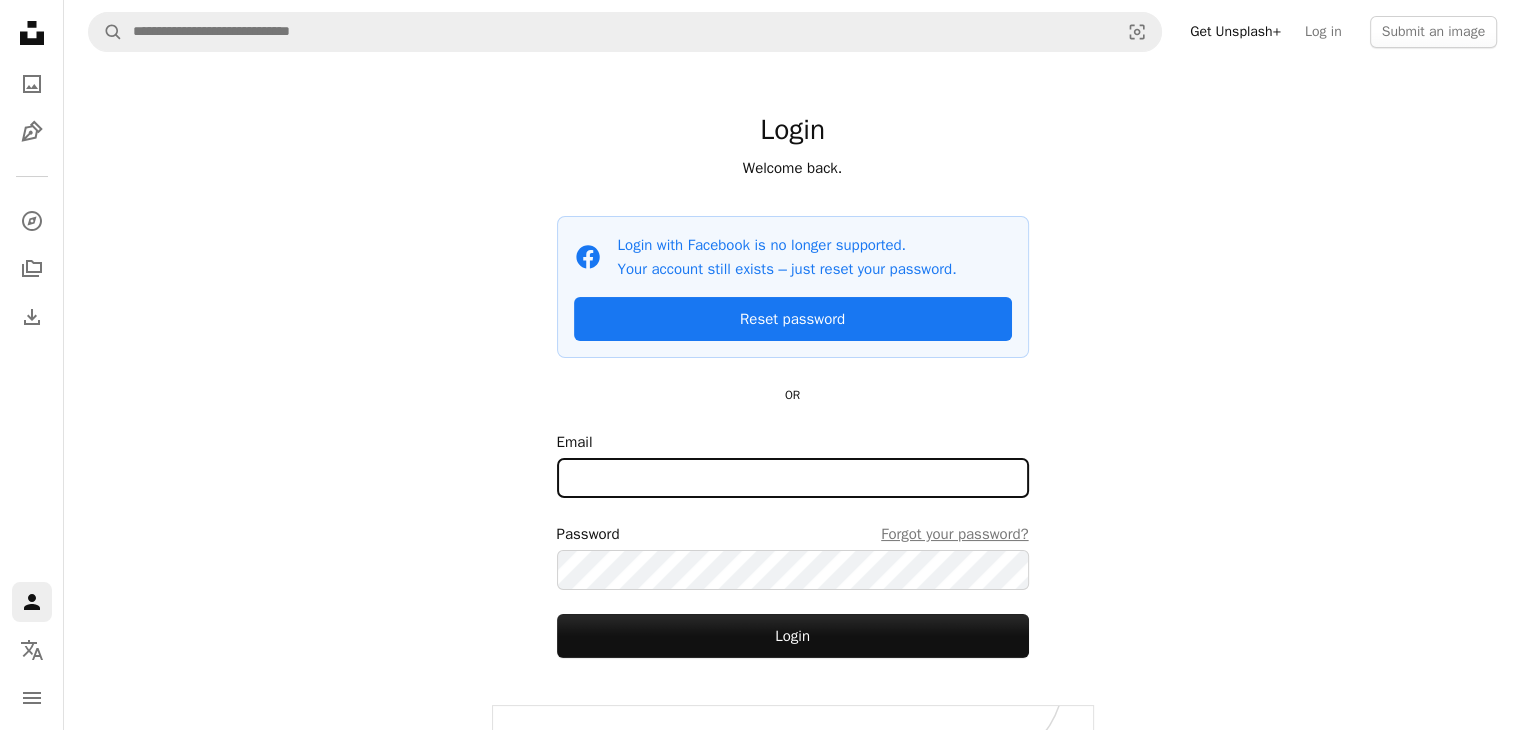 click on "Email" at bounding box center (793, 478) 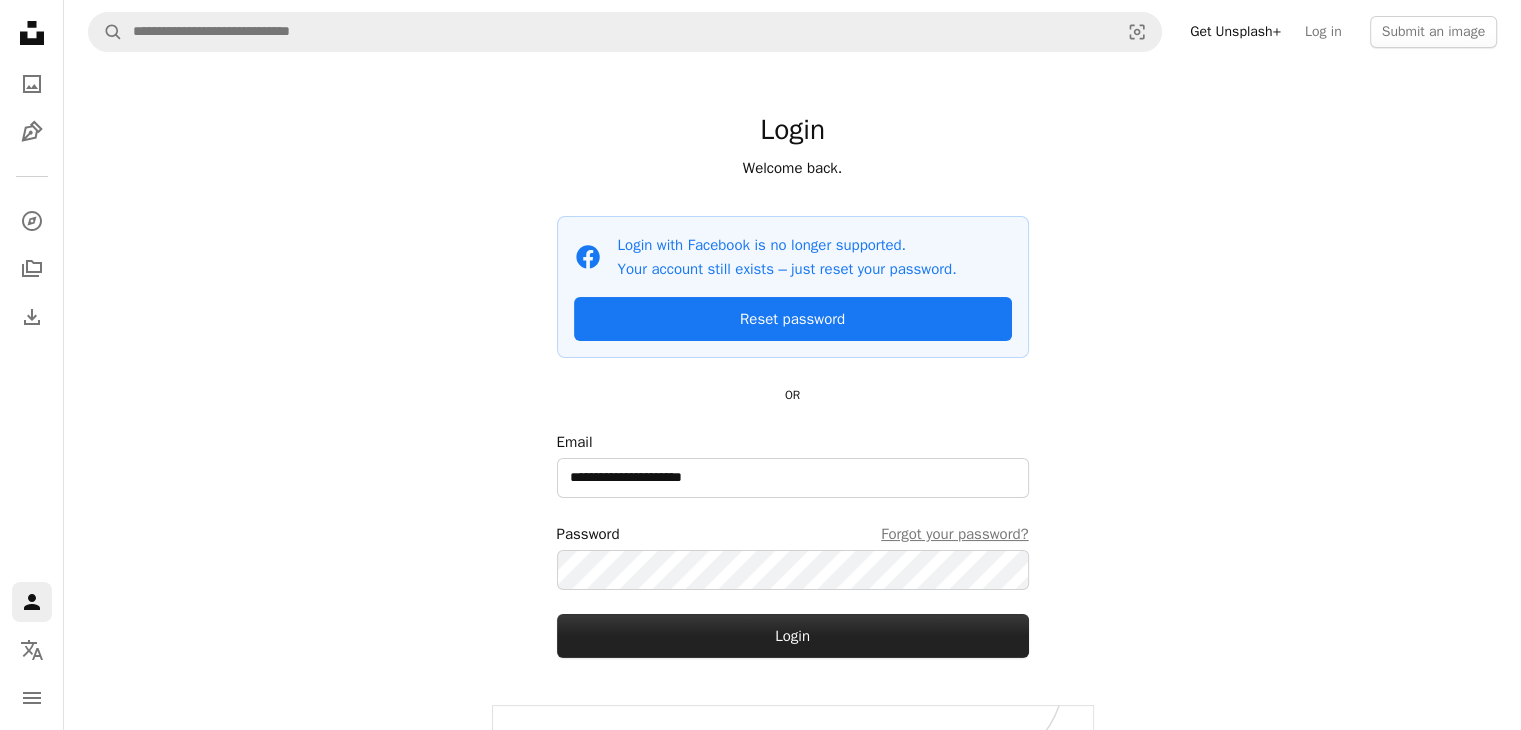 click on "Login" at bounding box center [793, 636] 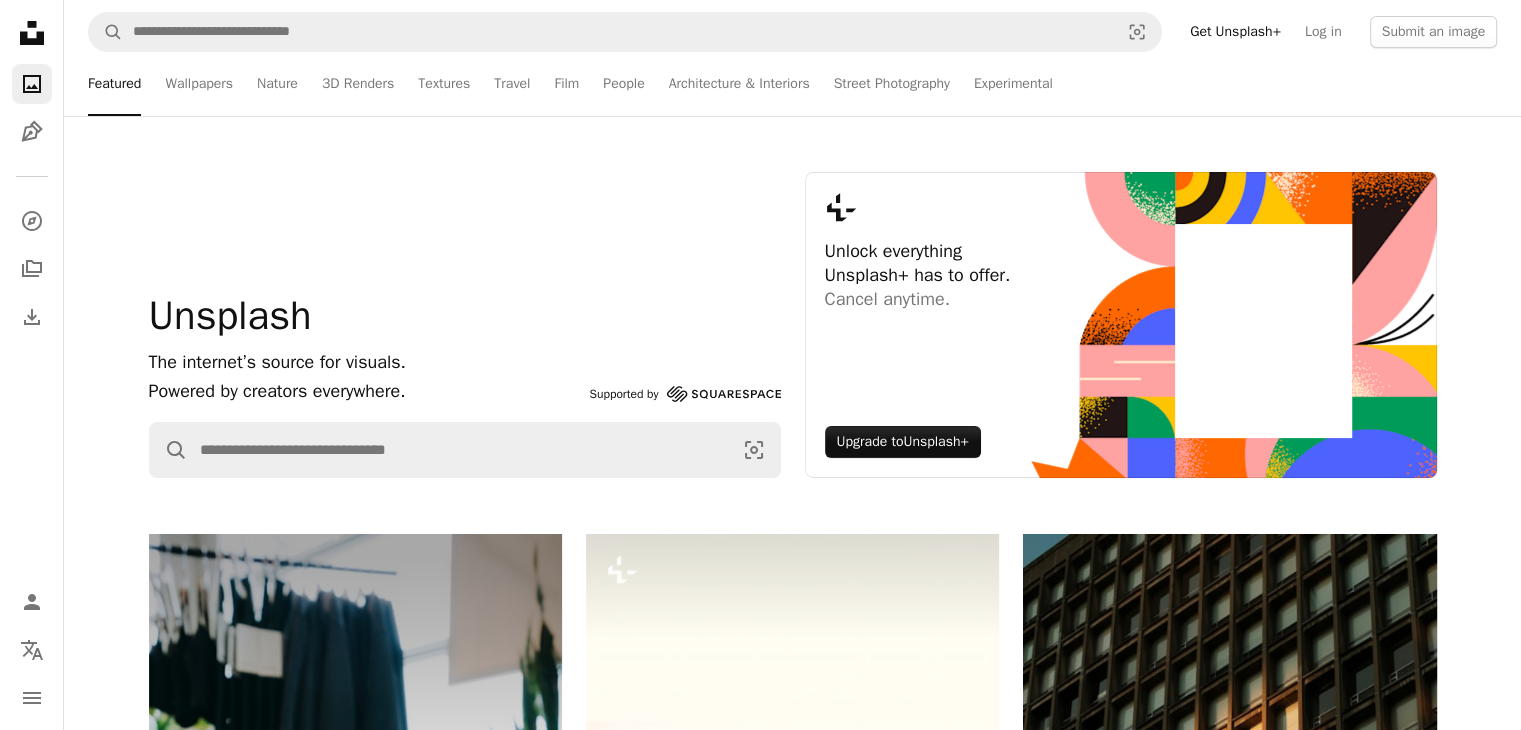 scroll, scrollTop: 954, scrollLeft: 0, axis: vertical 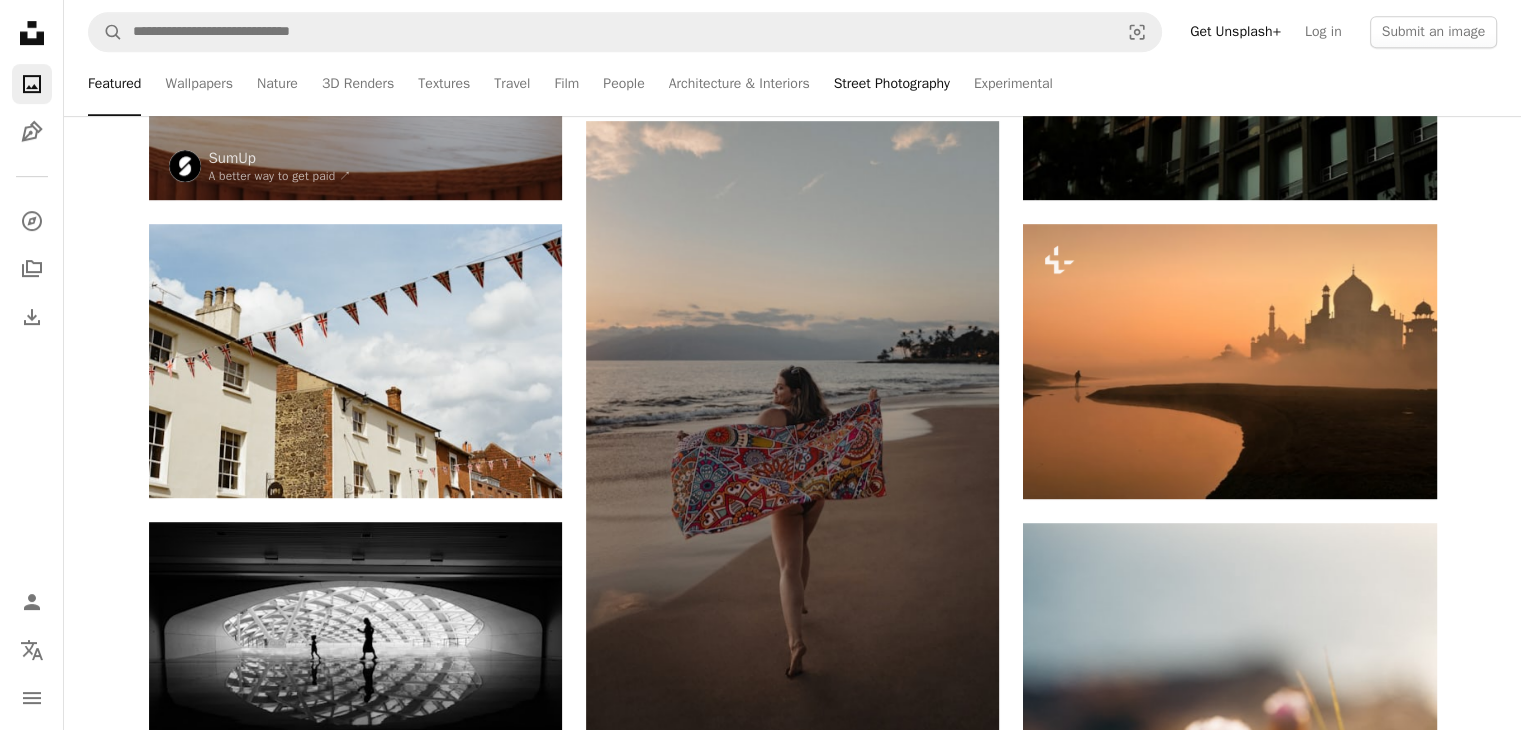 click on "Street Photography" at bounding box center [892, 84] 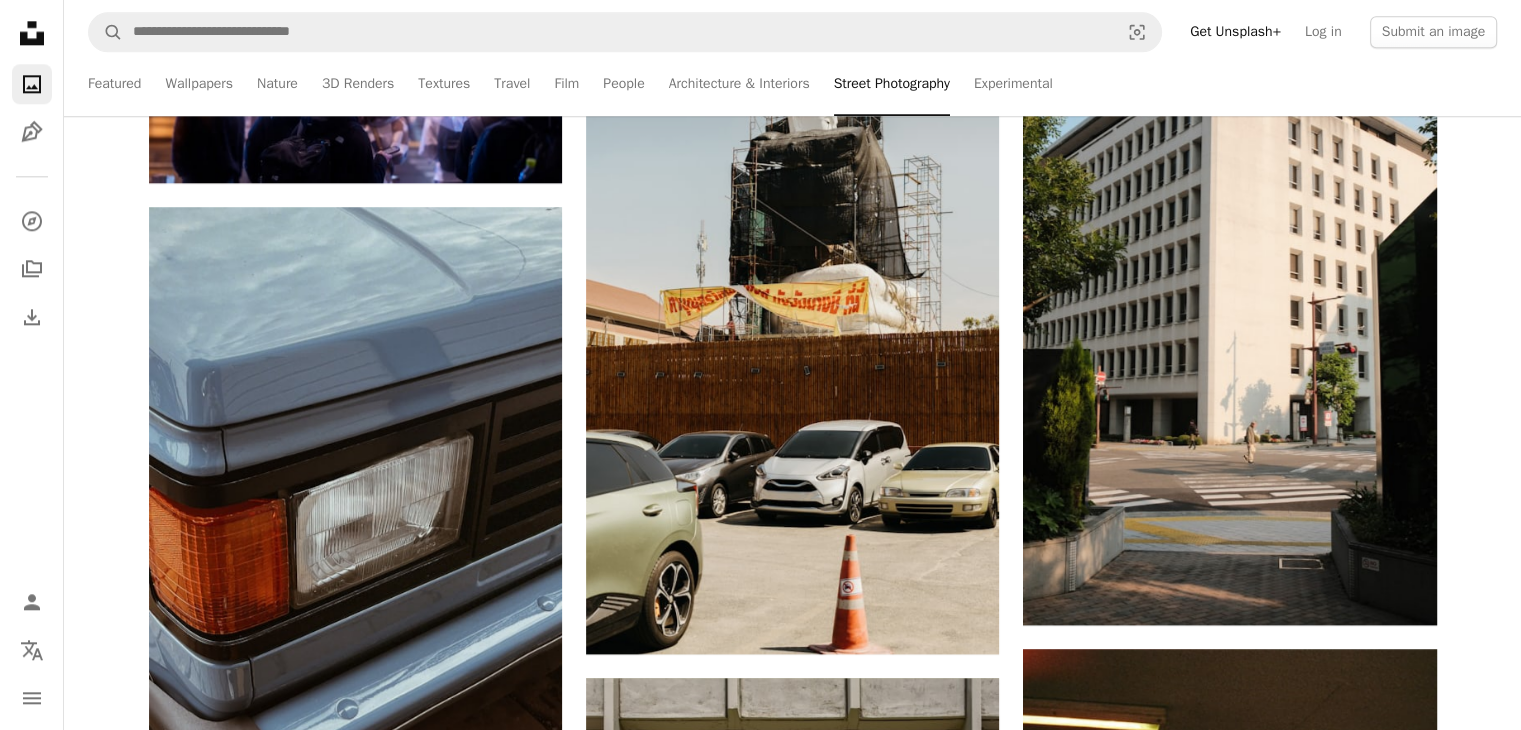 scroll, scrollTop: 2446, scrollLeft: 0, axis: vertical 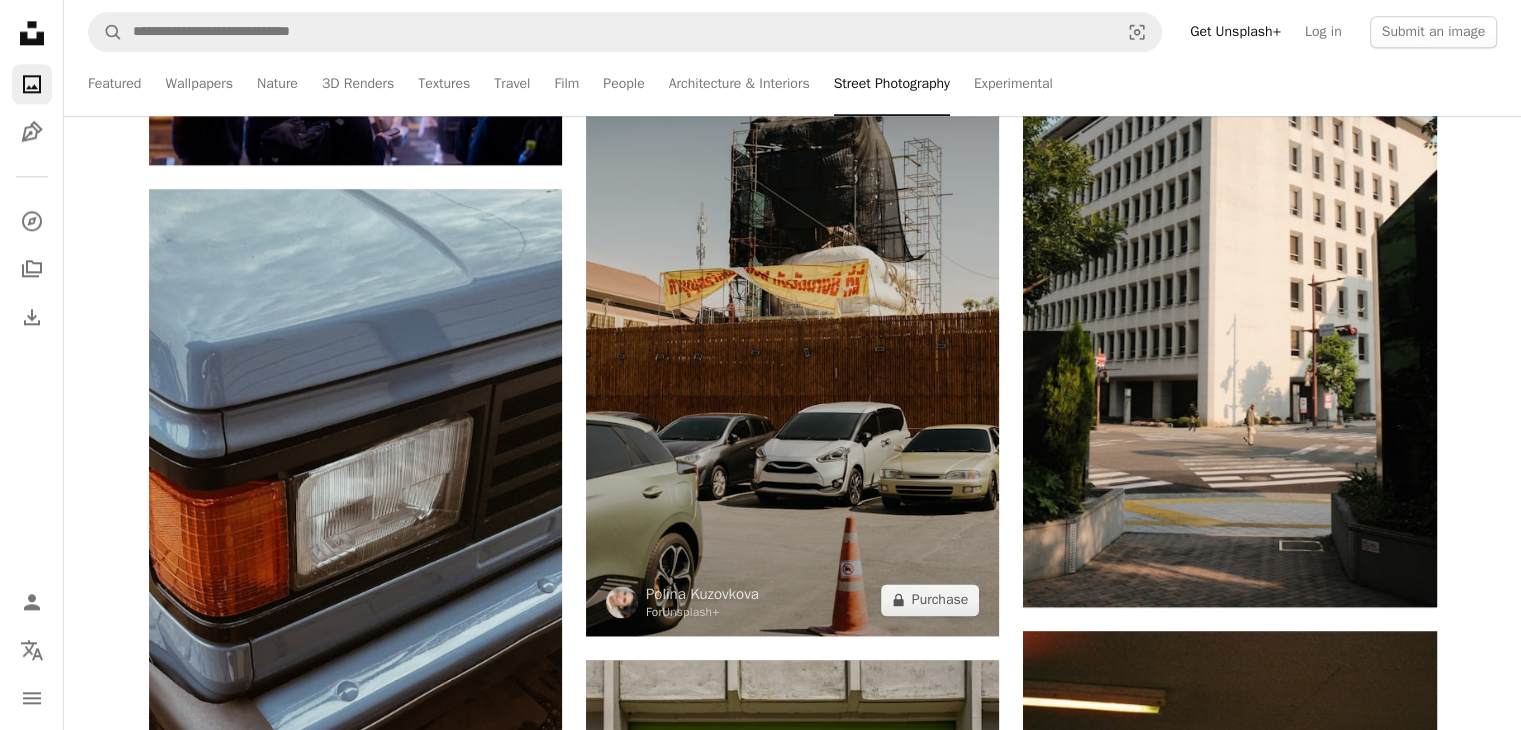 click at bounding box center (792, 326) 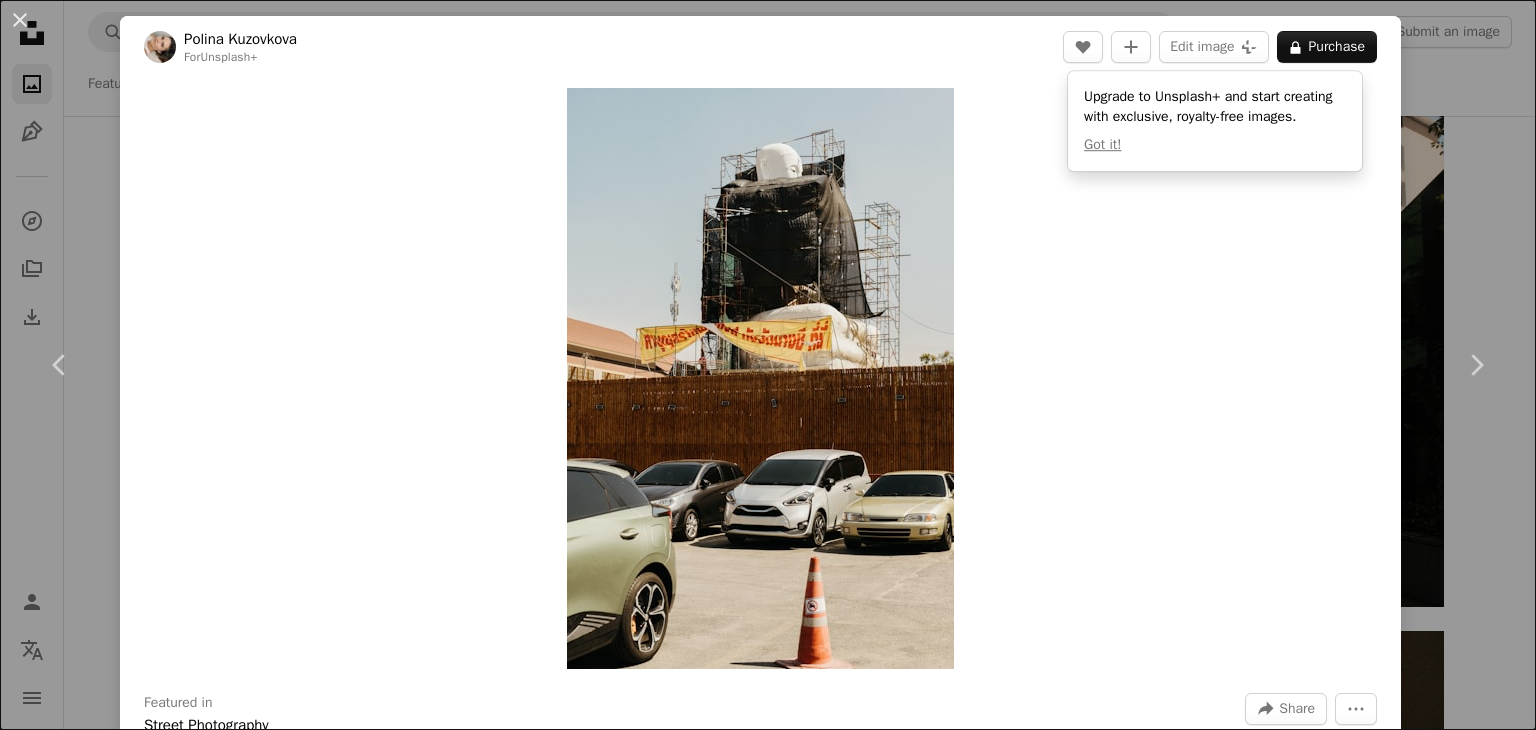 click on "An X shape Chevron left Chevron right [FIRST] For Unsplash+ A heart A plus sign Edit image Plus sign for Unsplash+ A lock Purchase Zoom in Featured in Street Photography A forward-right arrow Share More Actions Religion › Pagoda A map marker [CITY], [COUNTRY] Calendar outlined Published 3 weeks ago Camera SONY, ILCE-7M4 Safety Licensed under the Unsplash+ License travel street urban [CITY] buddha temple outdoors street photography statue asian spirituality asia religion scaffolding vibrant buddhism traditional historic travel the world vibrant city Creative Commons images From this series Chevron right Plus sign for Unsplash+ Plus sign for Unsplash+ Plus sign for Unsplash+ Plus sign for Unsplash+ Plus sign for Unsplash+ Plus sign for Unsplash+ Plus sign for Unsplash+ Plus sign for Unsplash+ Plus sign for Unsplash+ Plus sign for Unsplash+ Plus sign for Unsplash+ Related images Plus sign for Unsplash+ A heart A plus sign [FIRST] For Unsplash+ A lock Purchase Plus sign for Unsplash+ A heart A plus sign For" at bounding box center (768, 365) 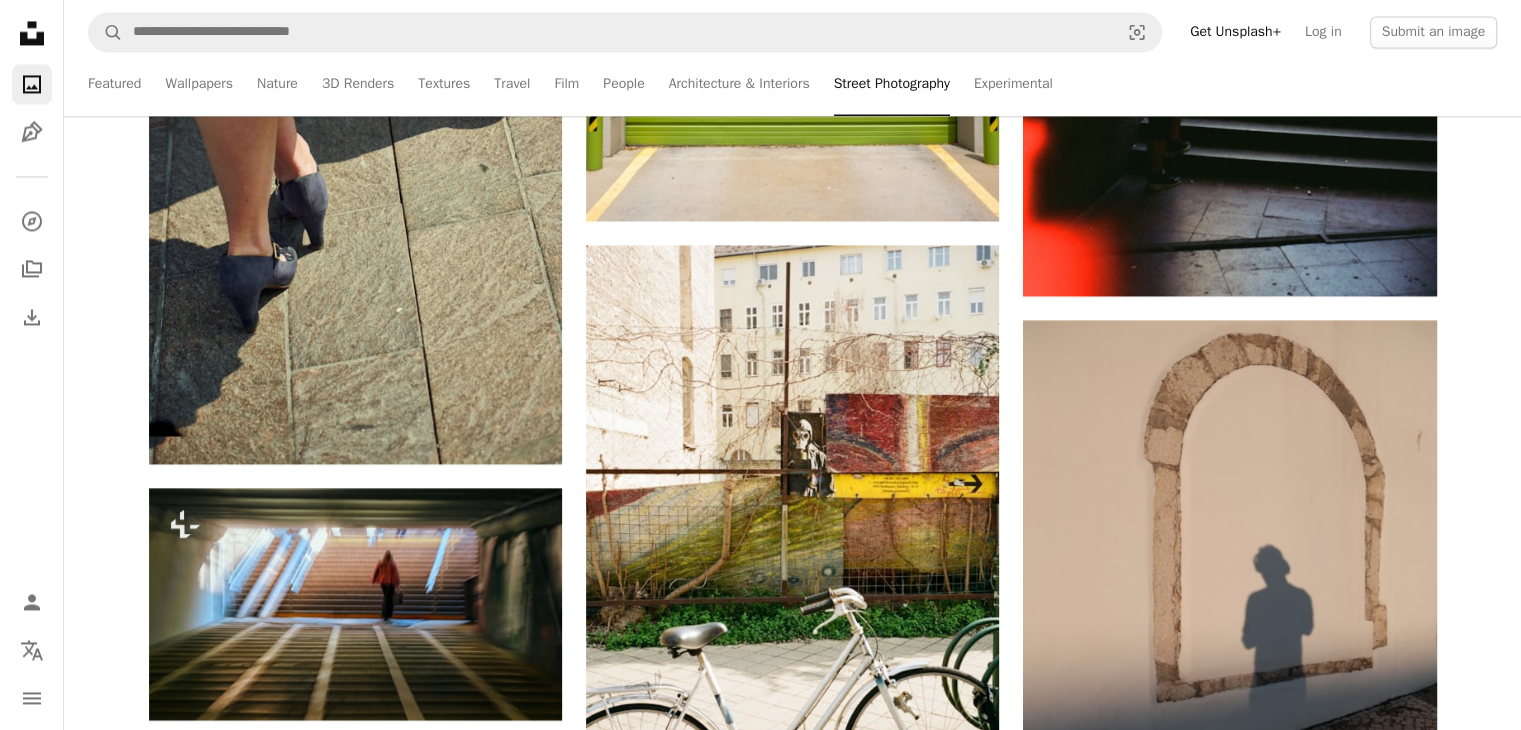 scroll, scrollTop: 3383, scrollLeft: 0, axis: vertical 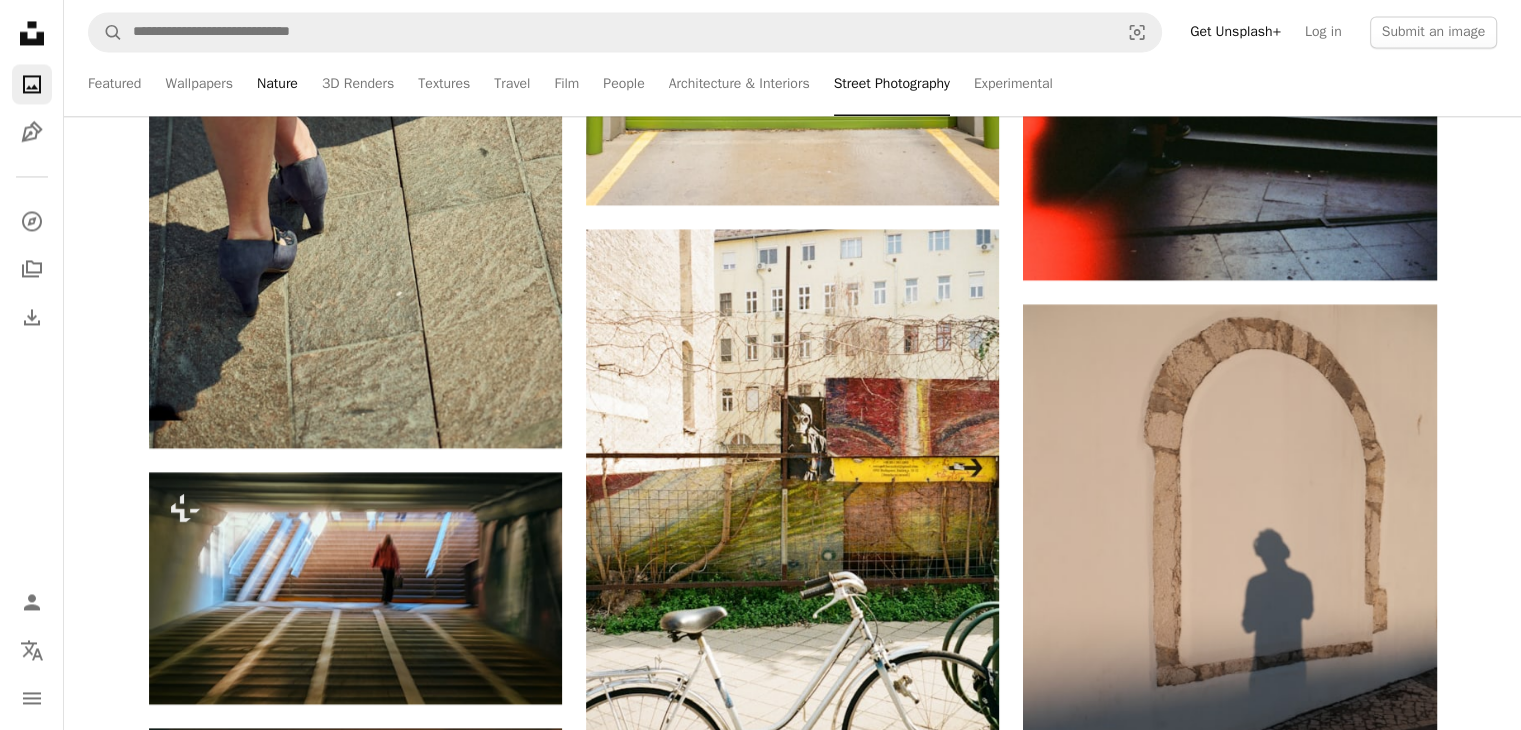 click on "Nature" at bounding box center (277, 84) 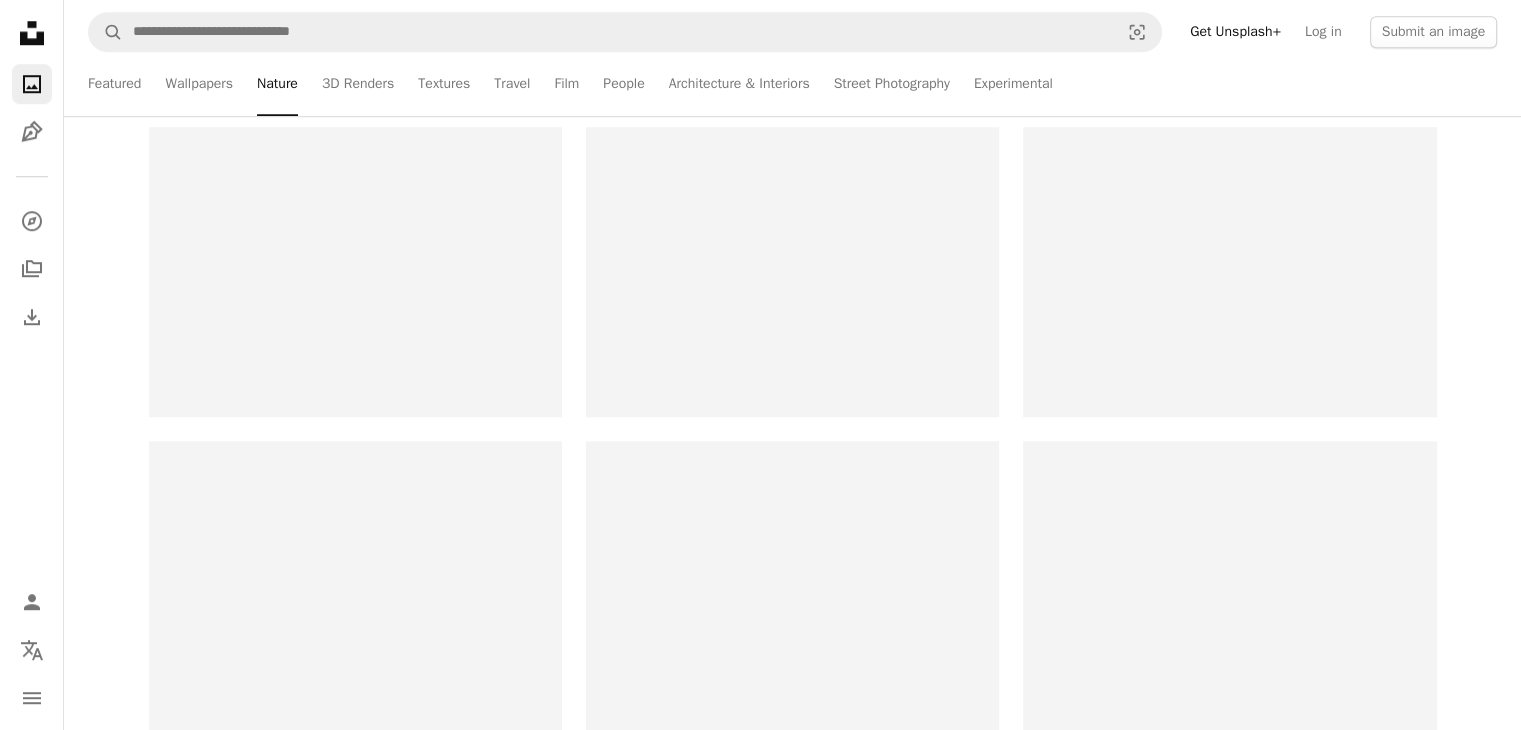 scroll, scrollTop: 0, scrollLeft: 0, axis: both 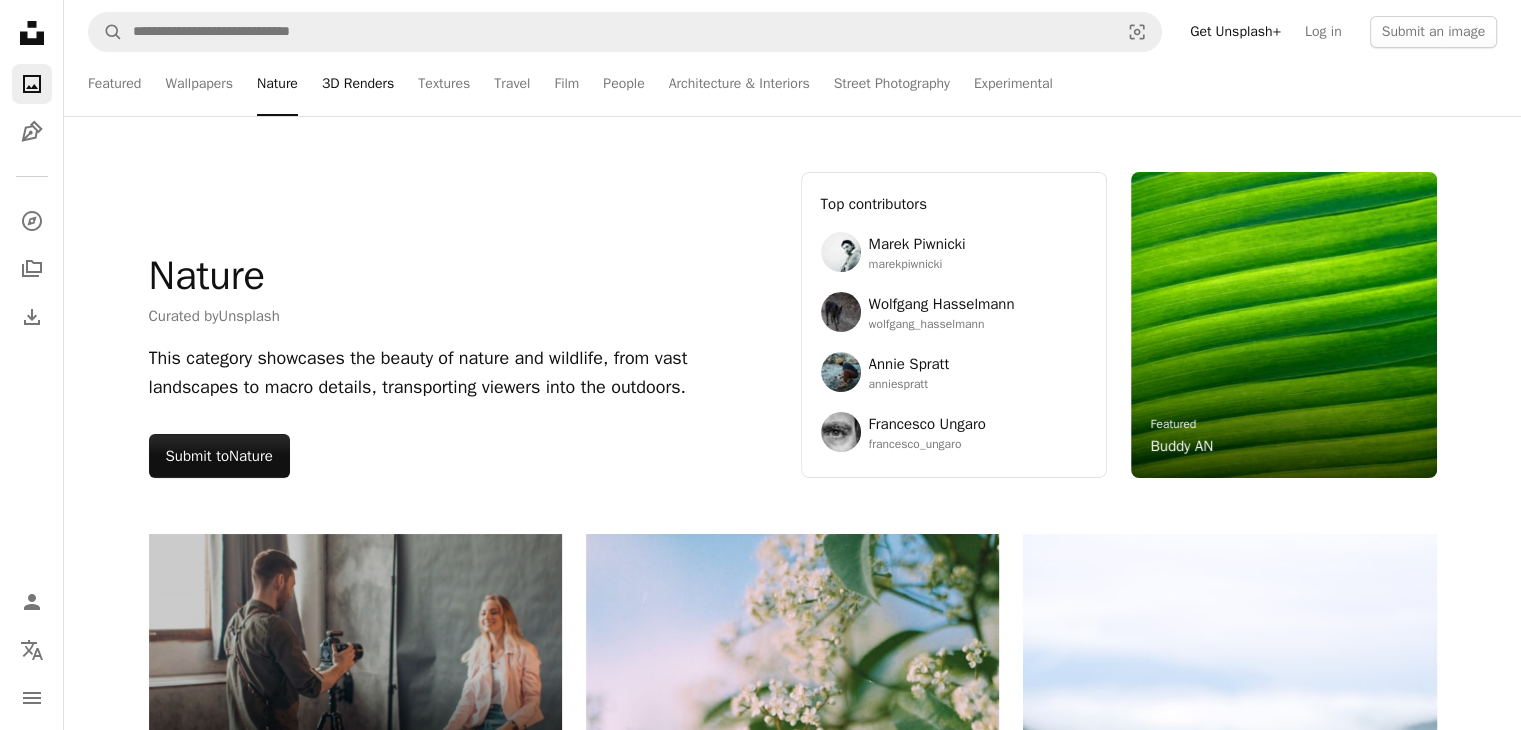 click on "3D Renders" at bounding box center [358, 84] 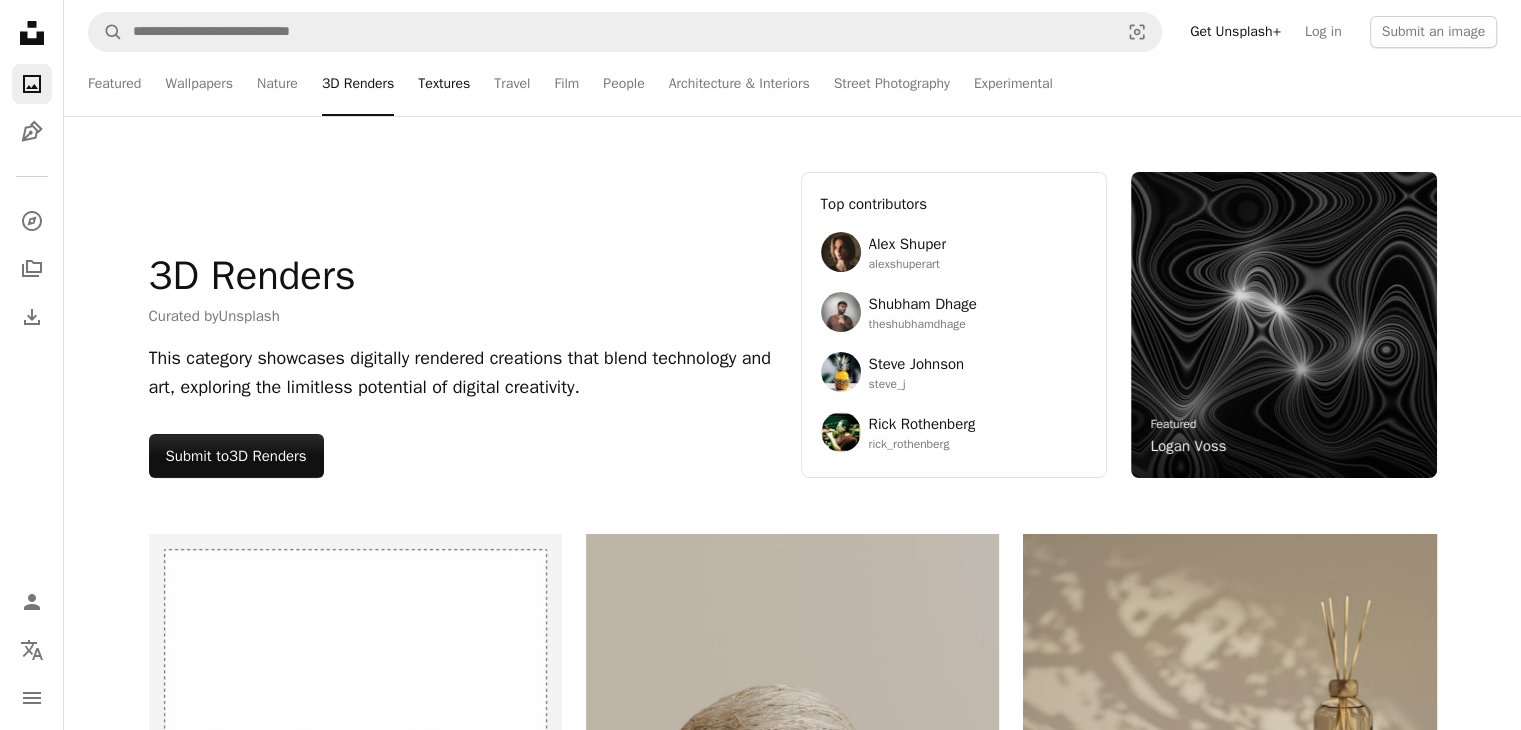 click on "Textures" at bounding box center (444, 84) 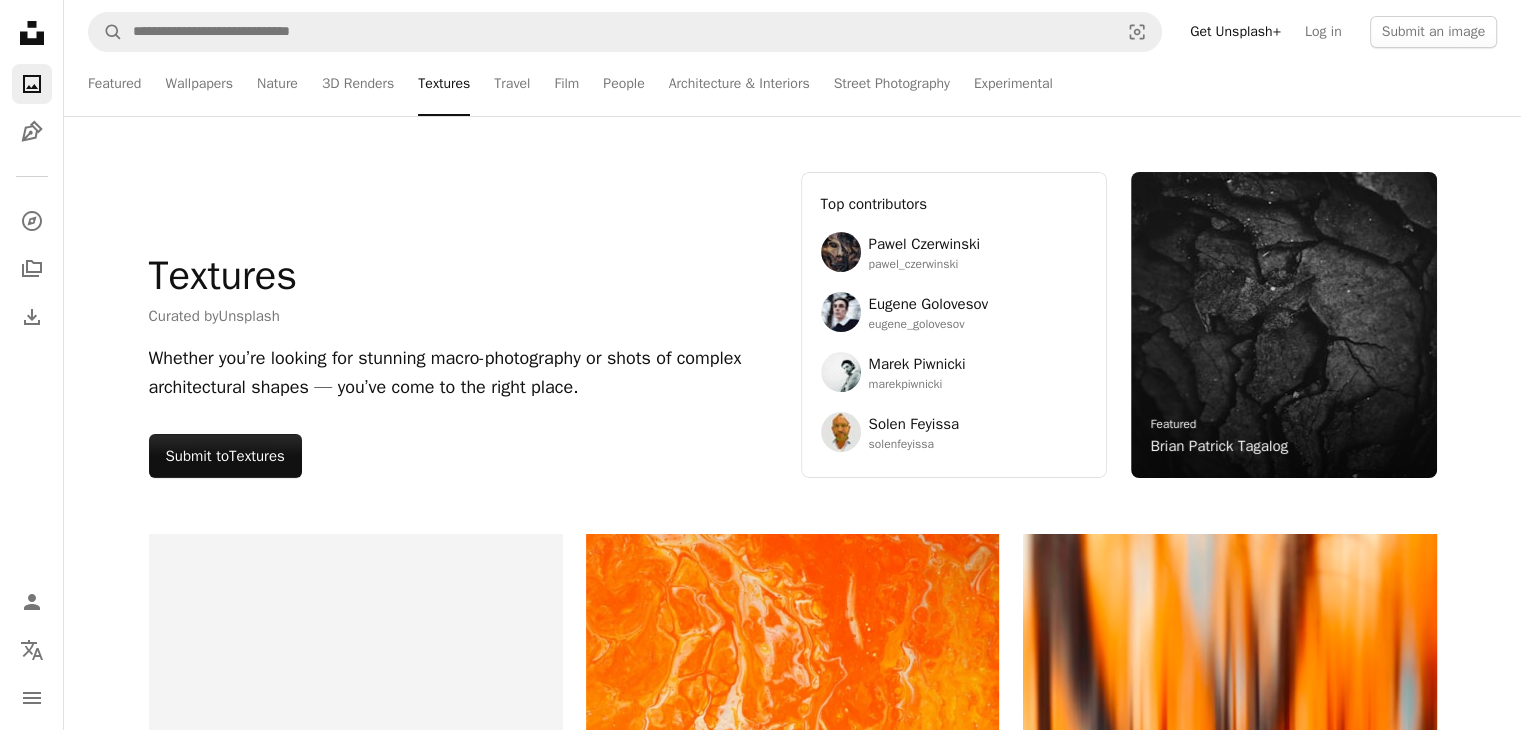 click on "Featured Wallpapers Nature 3D Renders Textures Travel Film People Architecture & Interiors Street Photography Experimental" at bounding box center (831, 84) 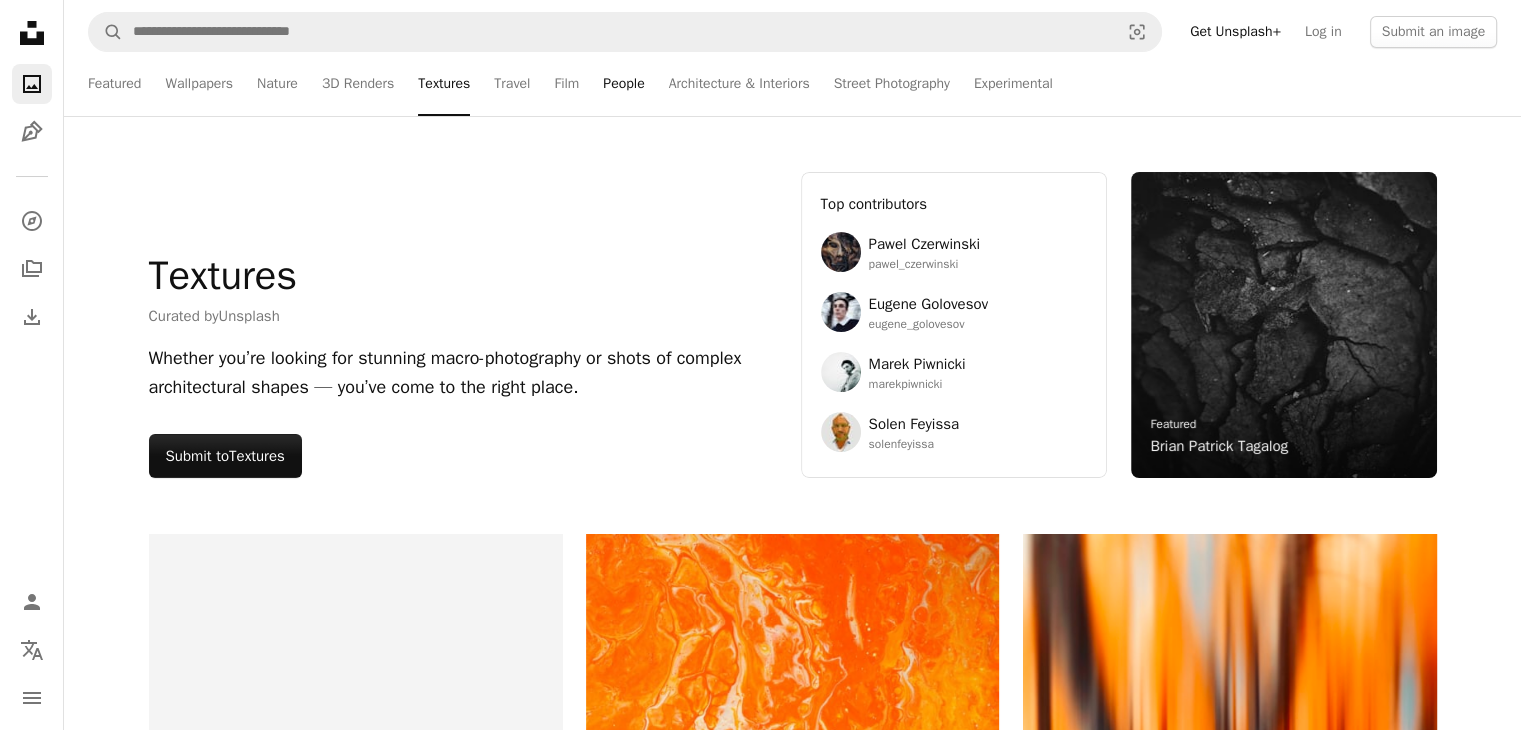 click on "People" at bounding box center [623, 84] 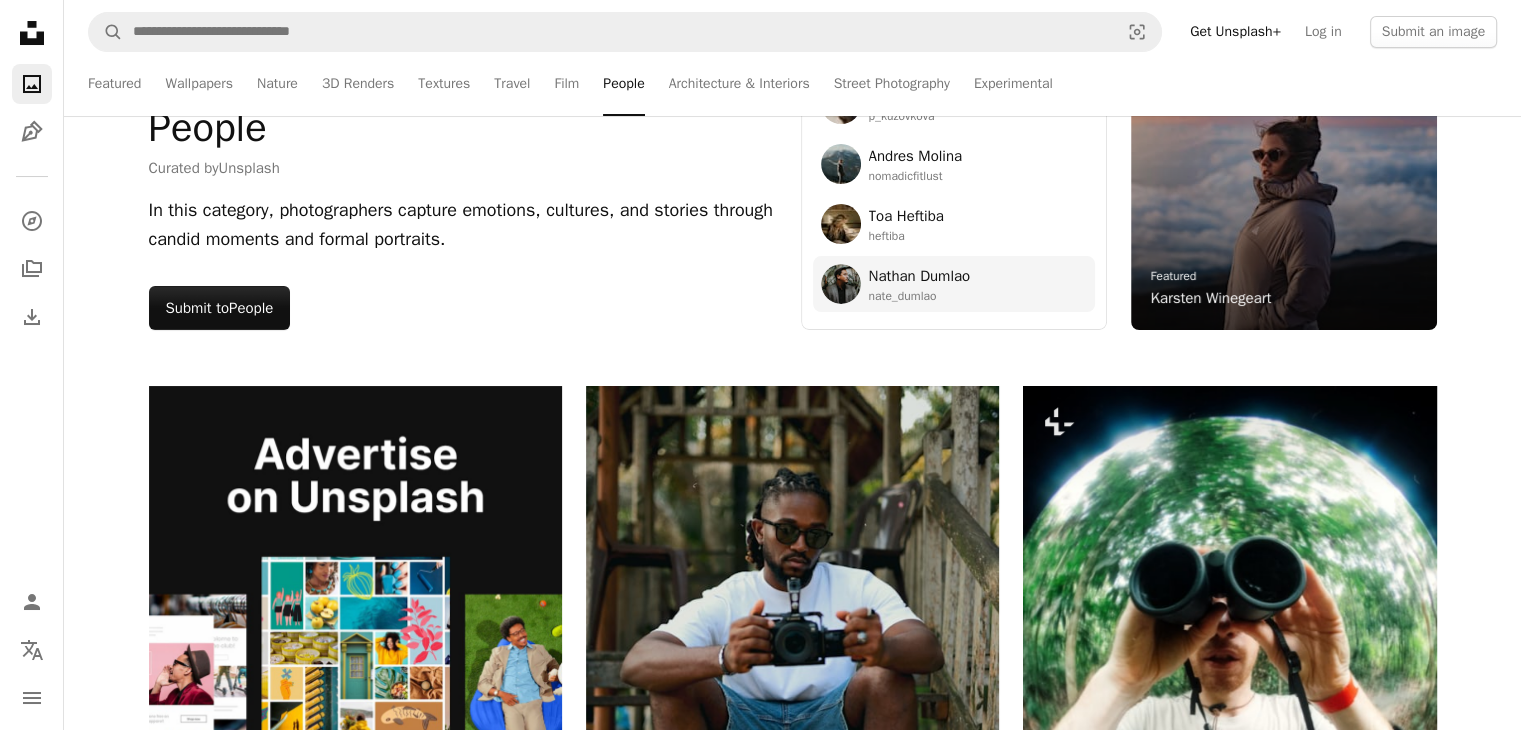 scroll, scrollTop: 0, scrollLeft: 0, axis: both 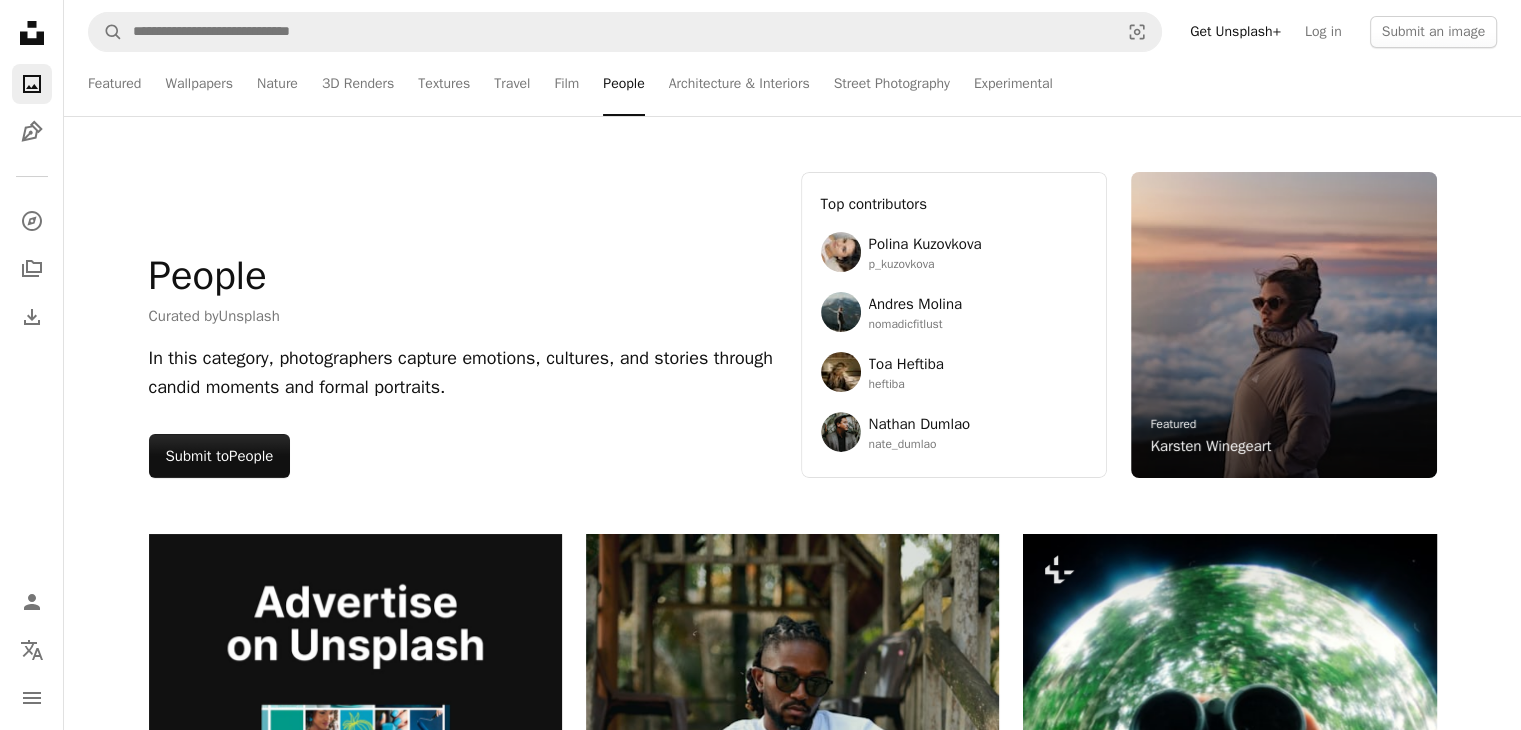 click on "Get Unsplash+" at bounding box center [1235, 32] 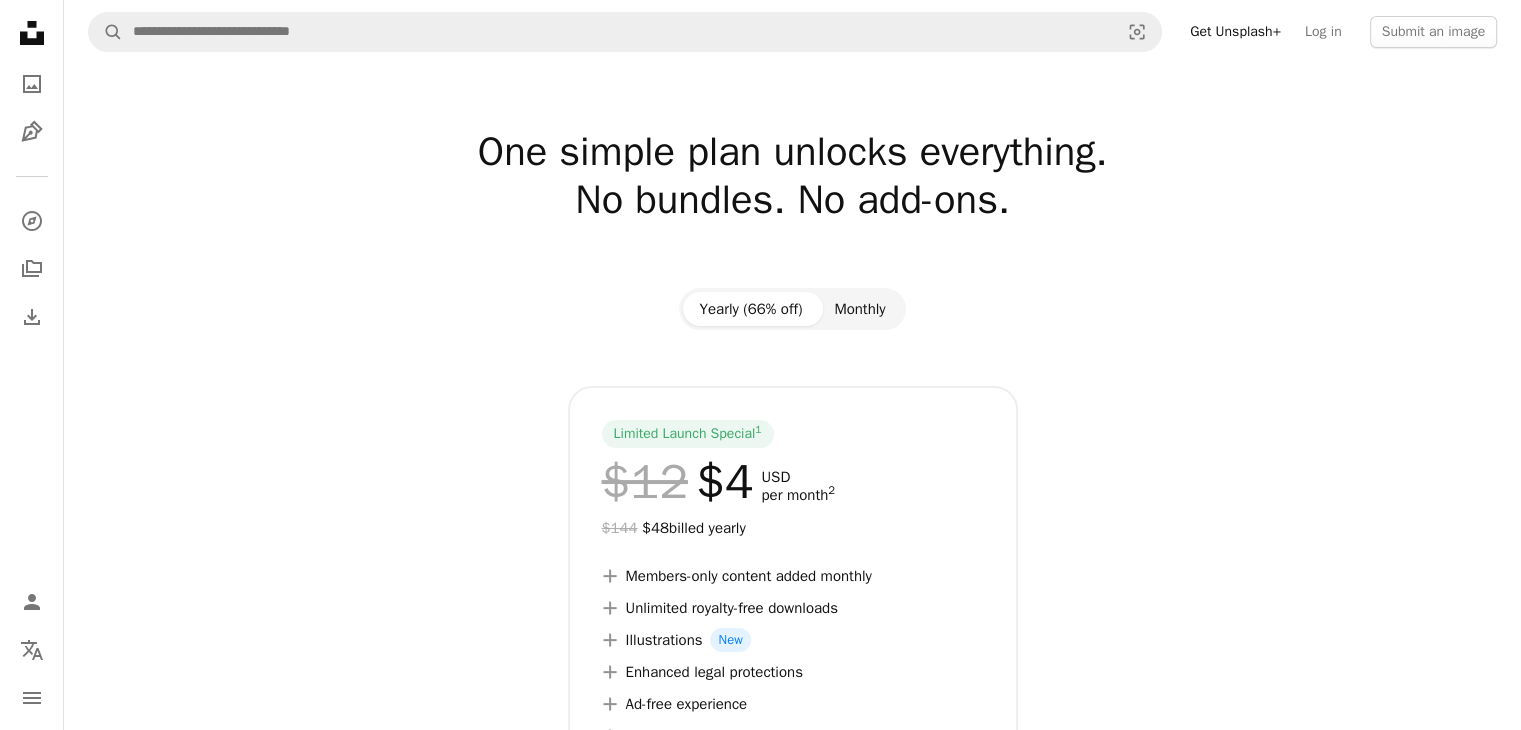 click on "Monthly" at bounding box center [859, 309] 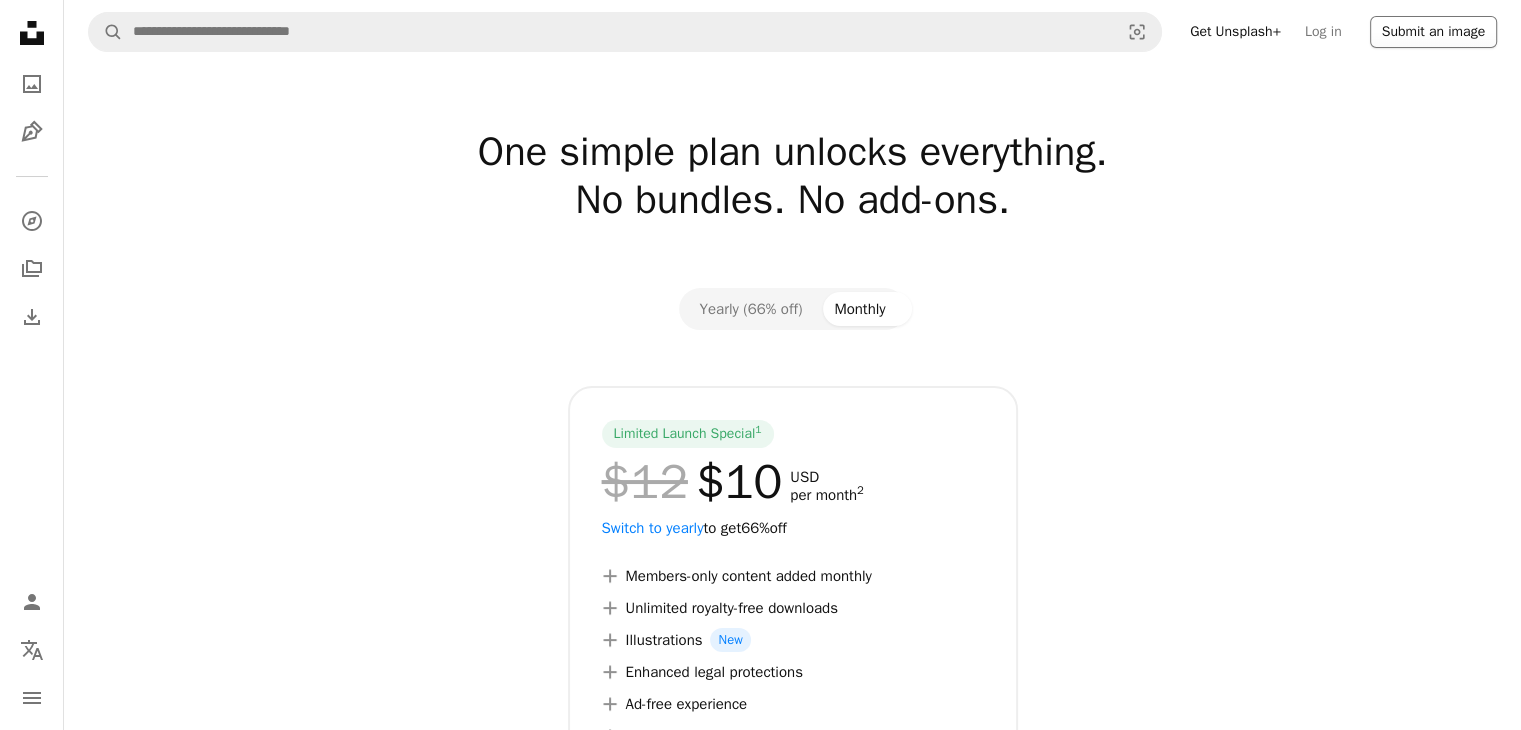 click on "Submit an image" at bounding box center [1433, 32] 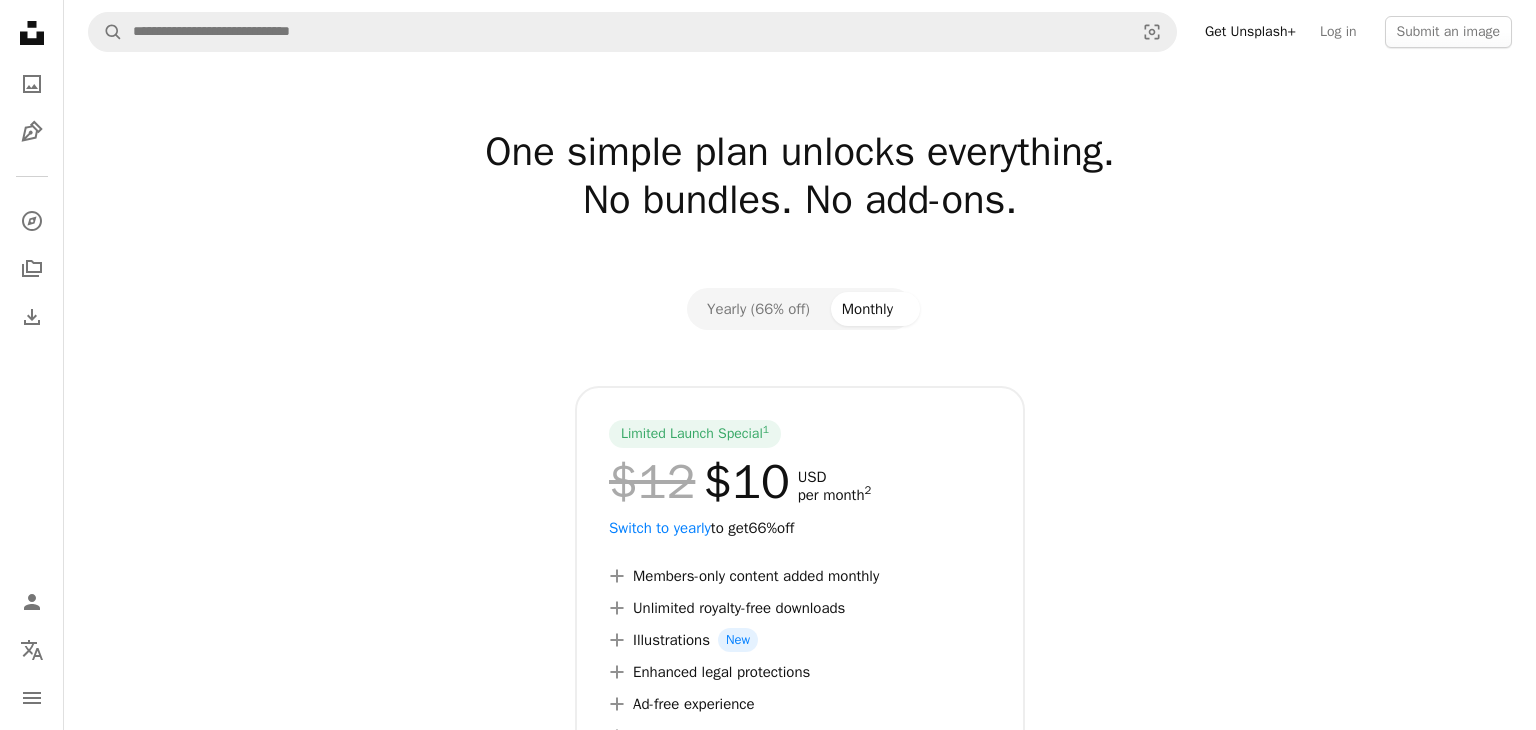 click on "An X shape Join Unsplash Already have an account?  Login First name Last name Email Username  (only letters, numbers and underscores) Password  (min. 8 char) Join By joining, you agree to the  Terms  and  Privacy Policy ." at bounding box center [768, 5182] 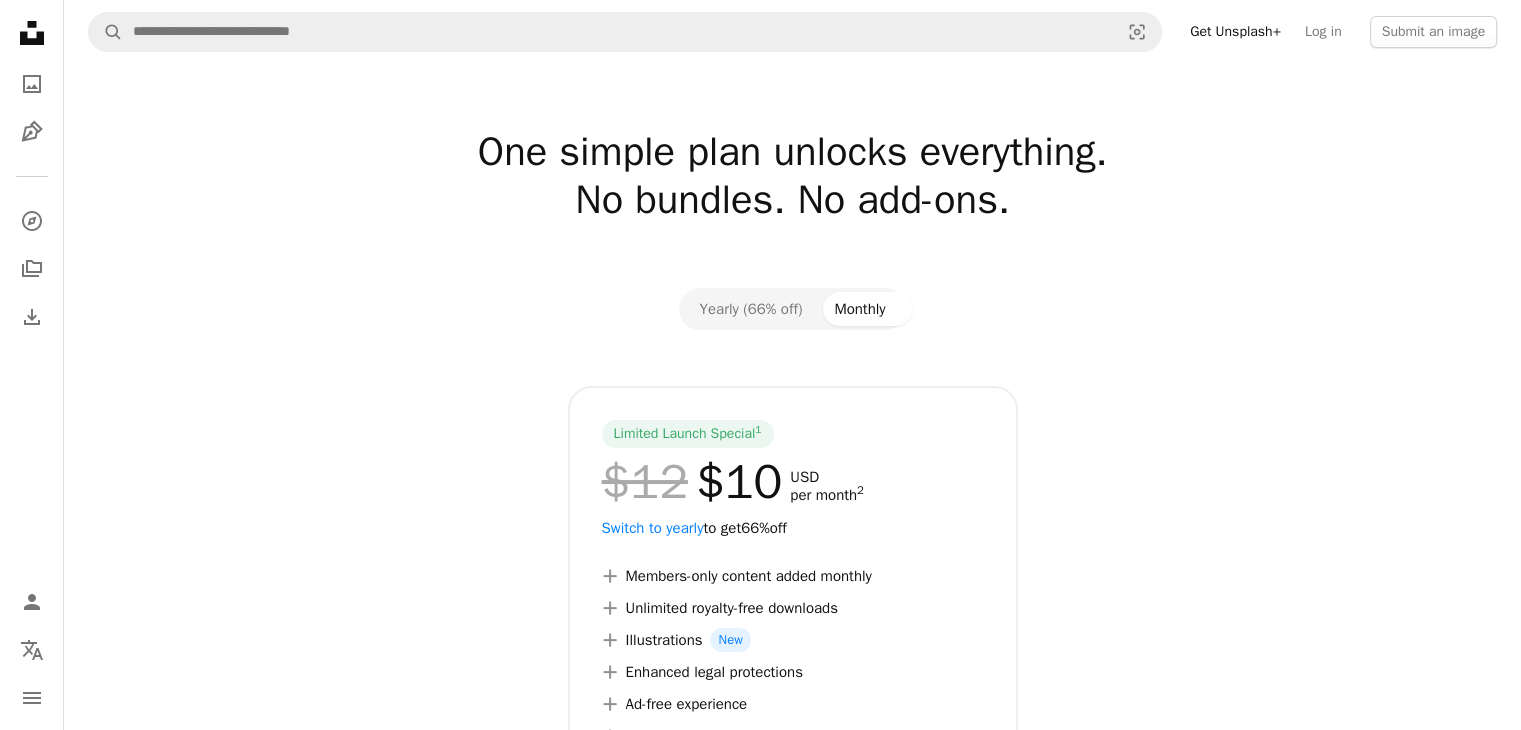 click on "Unsplash logo Unsplash Home A photo Pen Tool A compass A stack of folders Download Person Localization icon navigation menu" at bounding box center [32, 365] 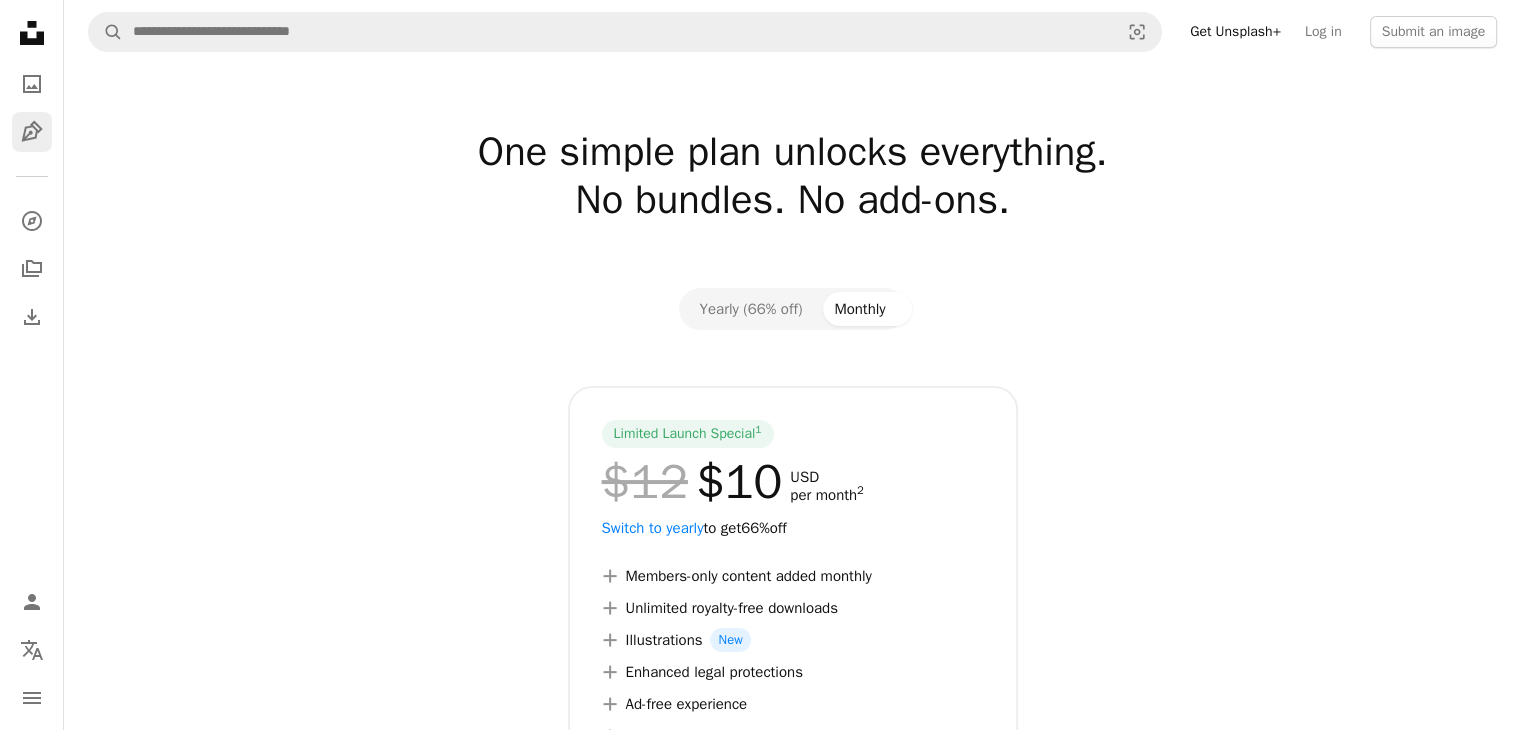 click on "Pen Tool" at bounding box center [32, 132] 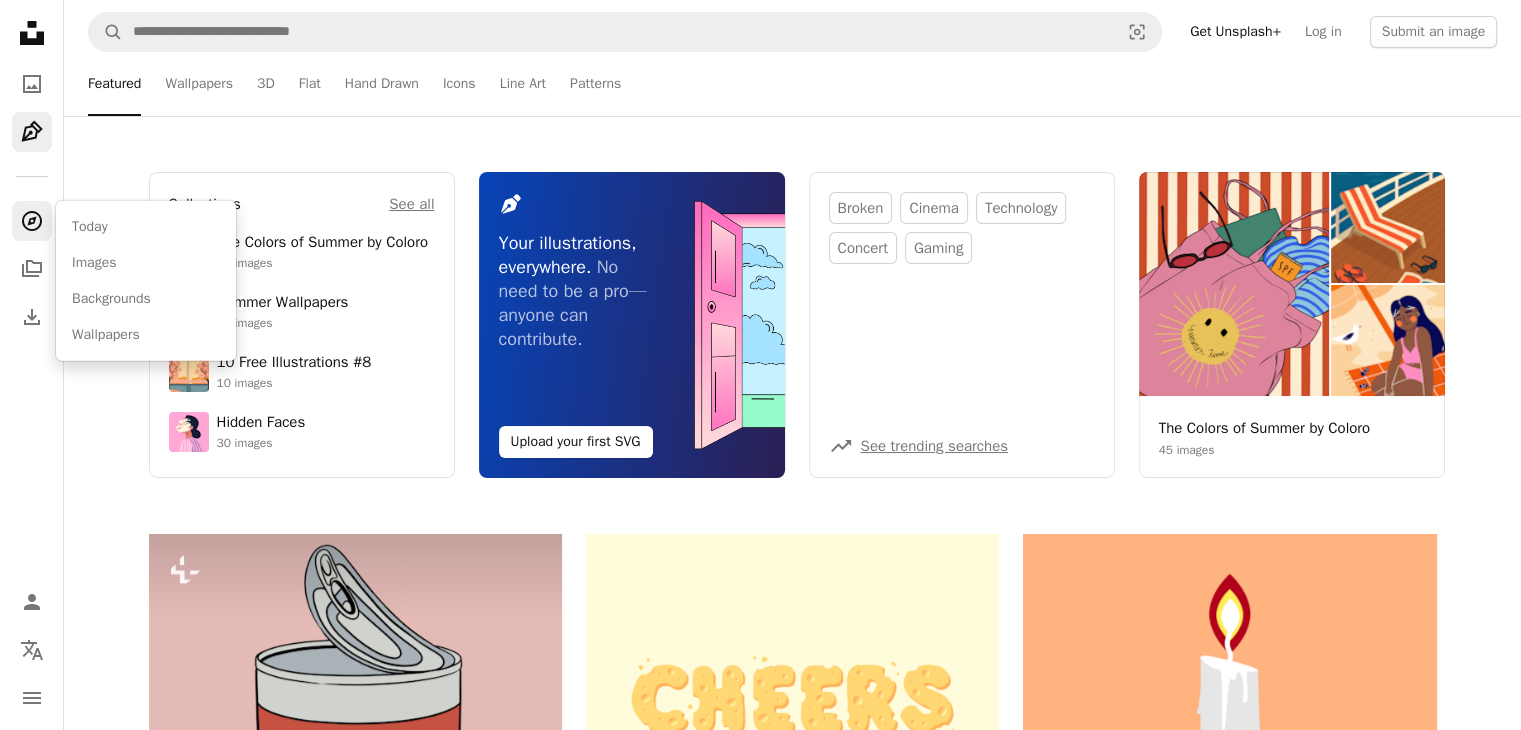 click 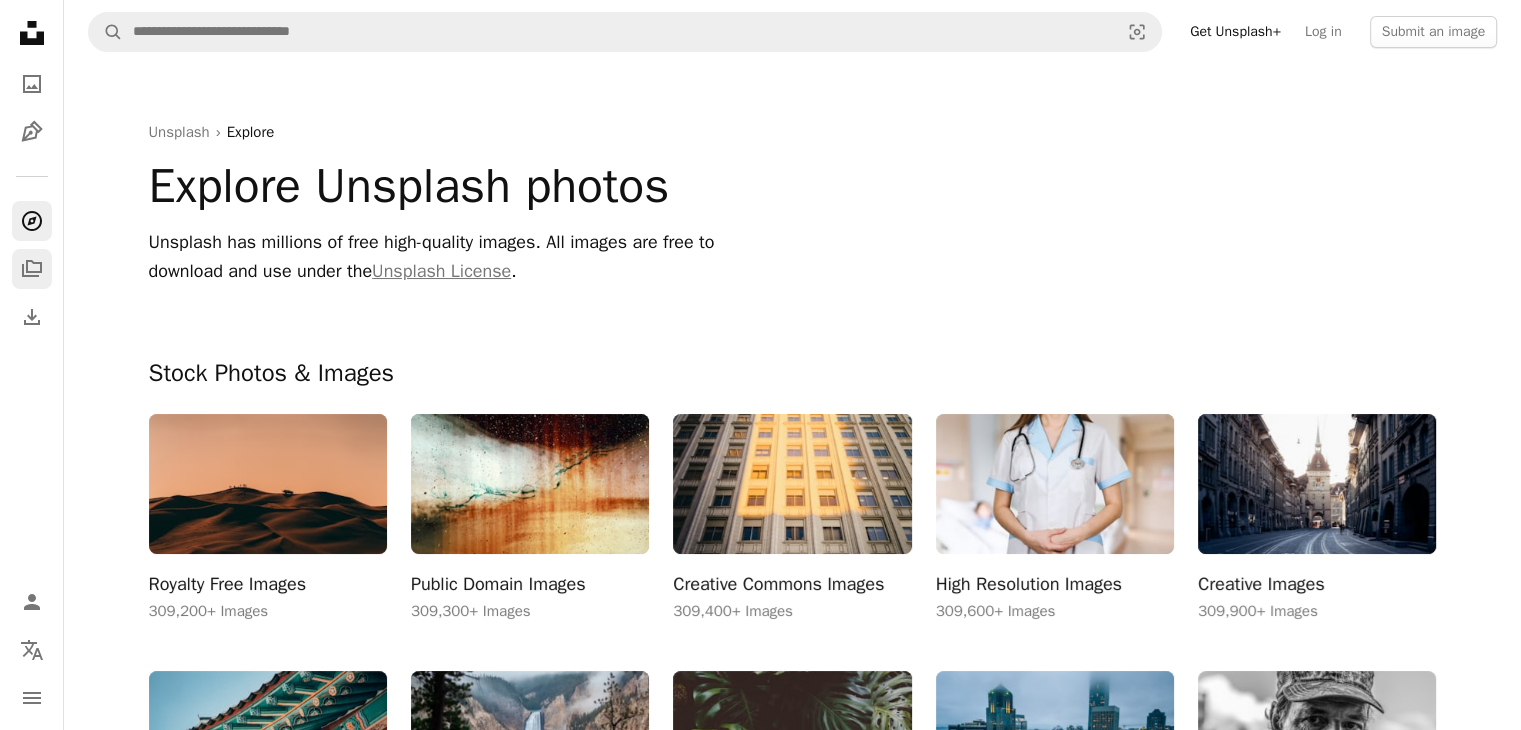 click on "A stack of folders" 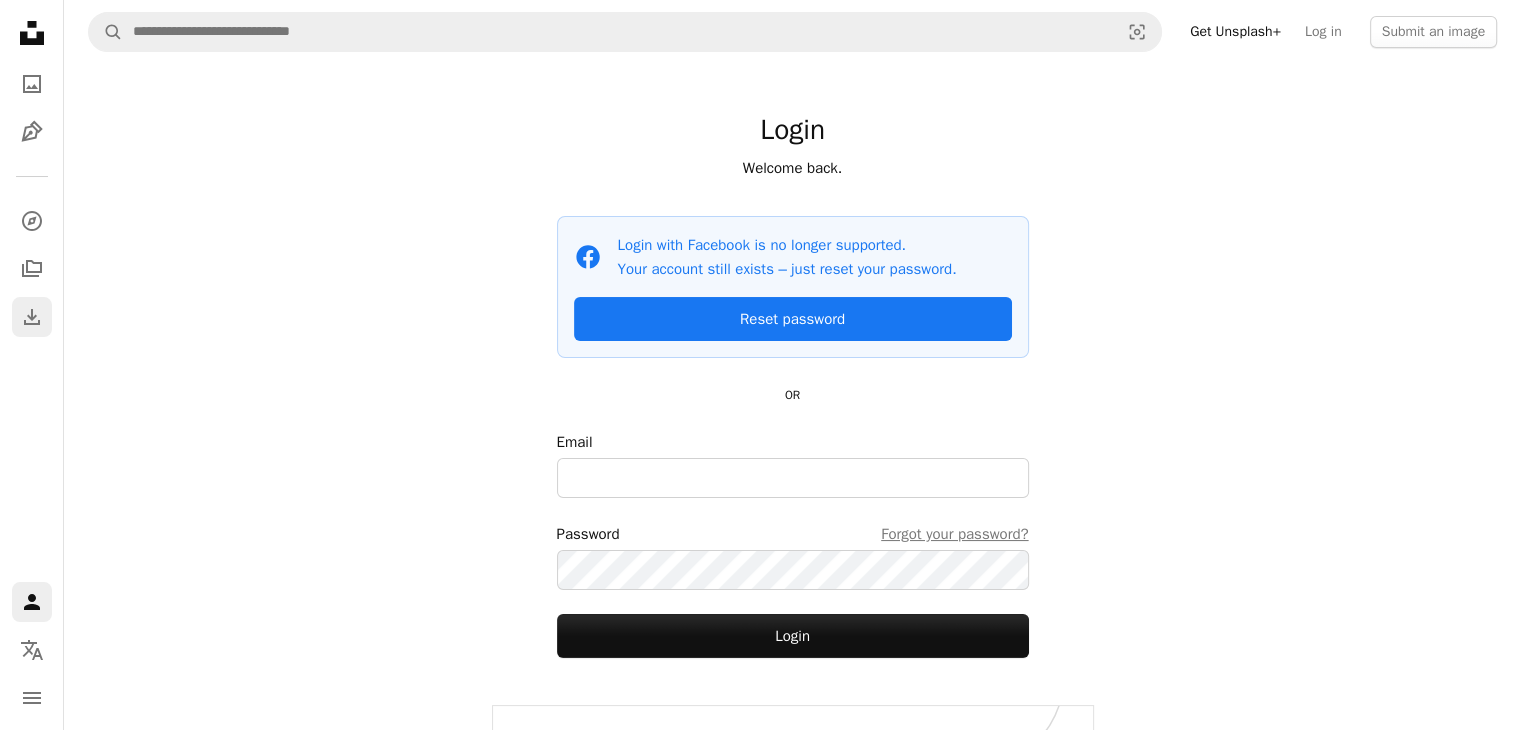 click on "Download" at bounding box center (32, 317) 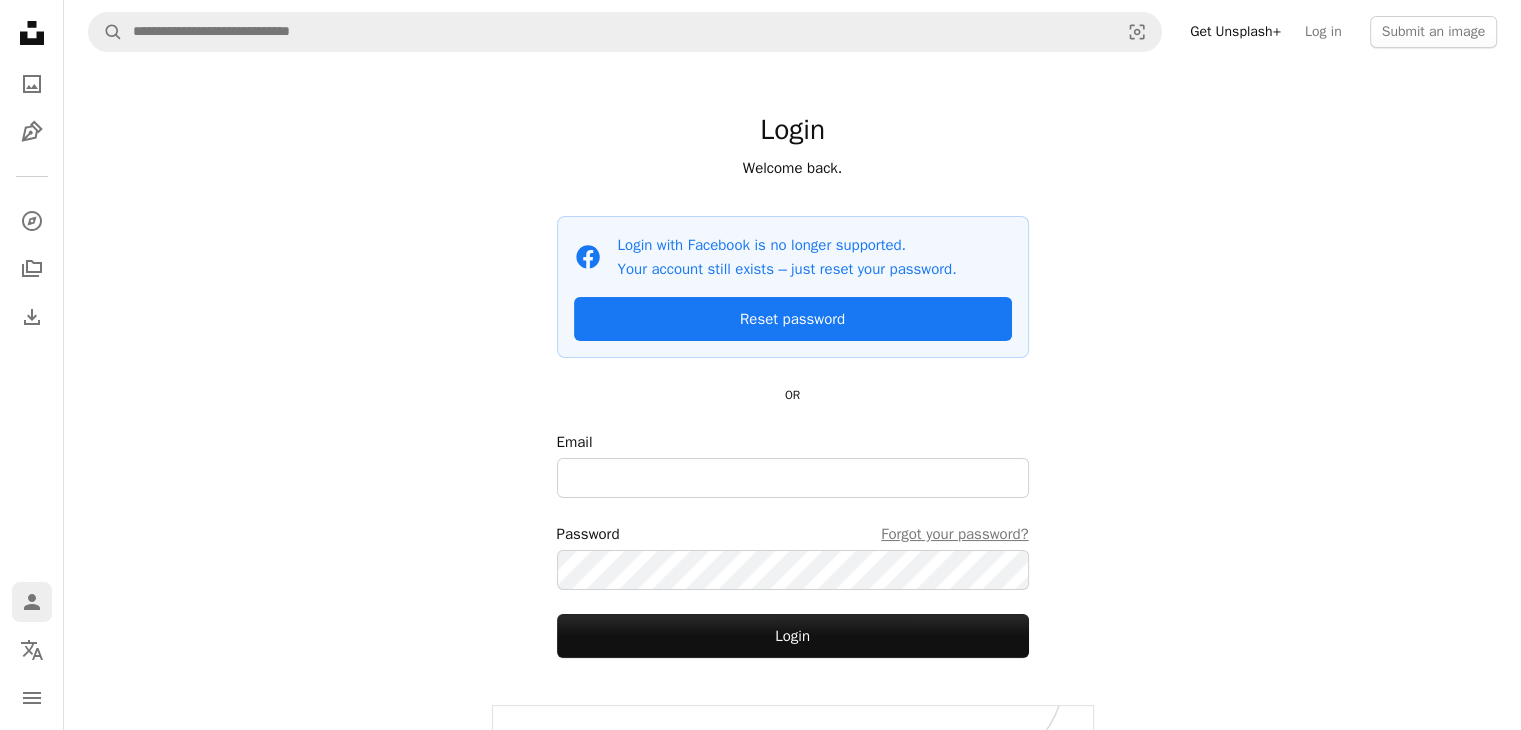 click on "Person" at bounding box center (32, 602) 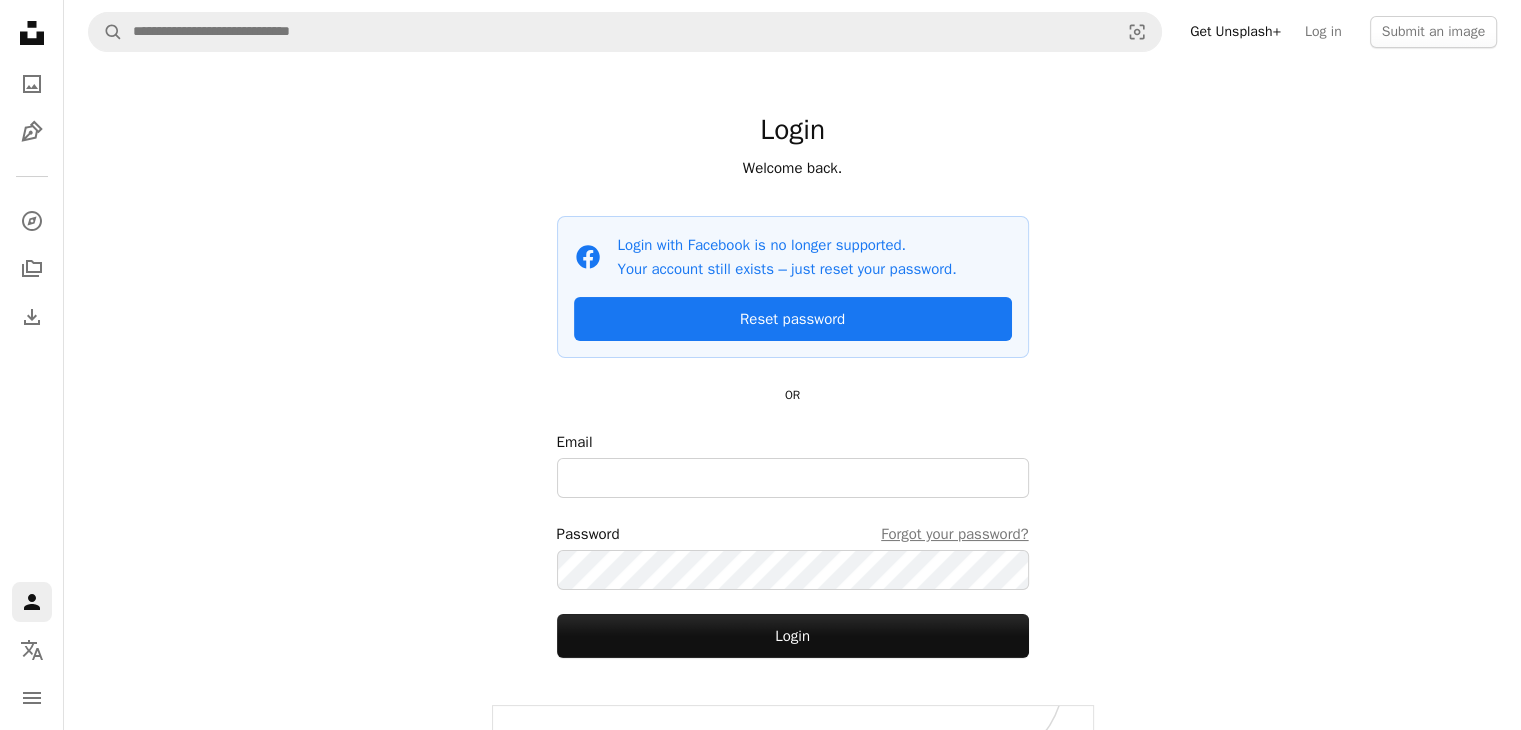 scroll, scrollTop: 80, scrollLeft: 0, axis: vertical 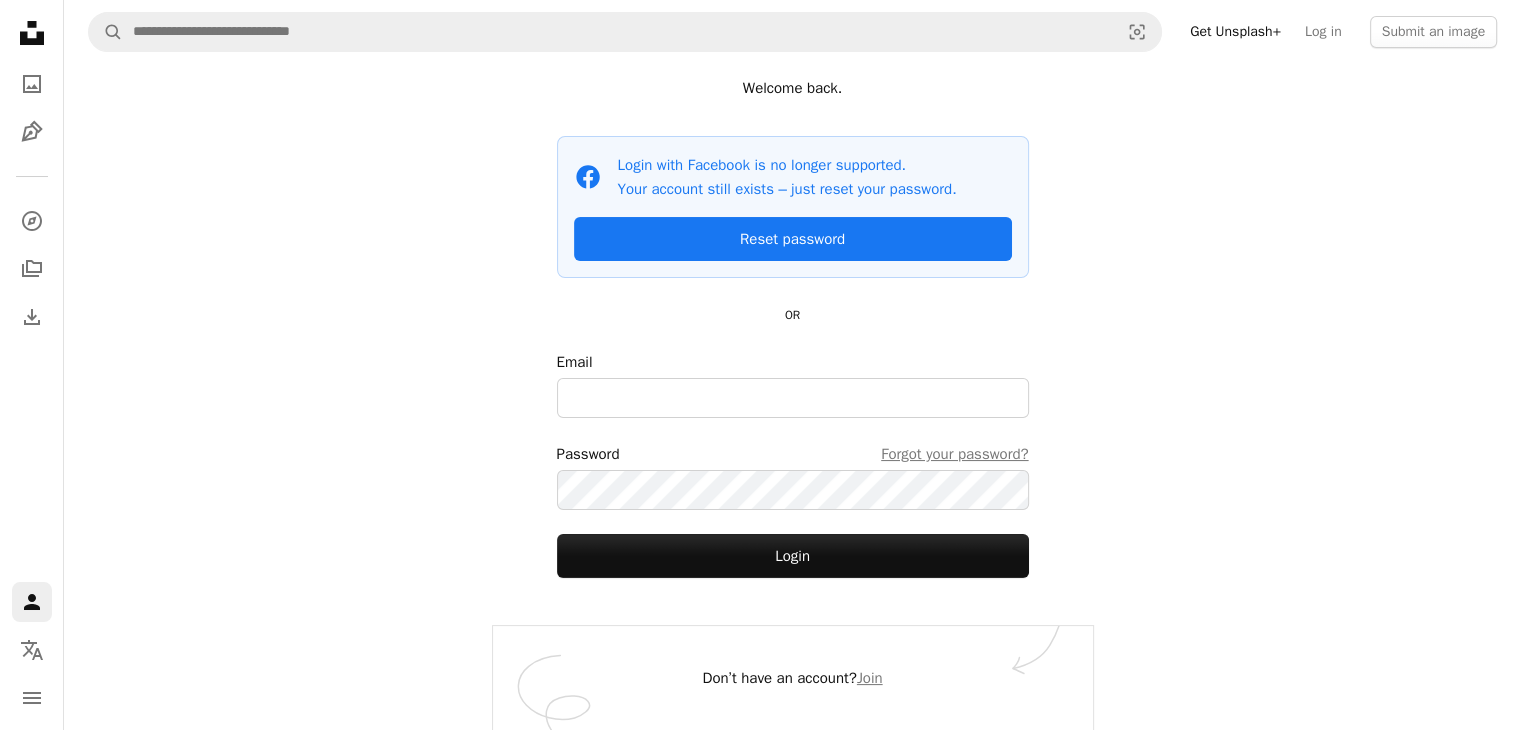 click on "Don’t have an account?  Join" at bounding box center [793, 678] 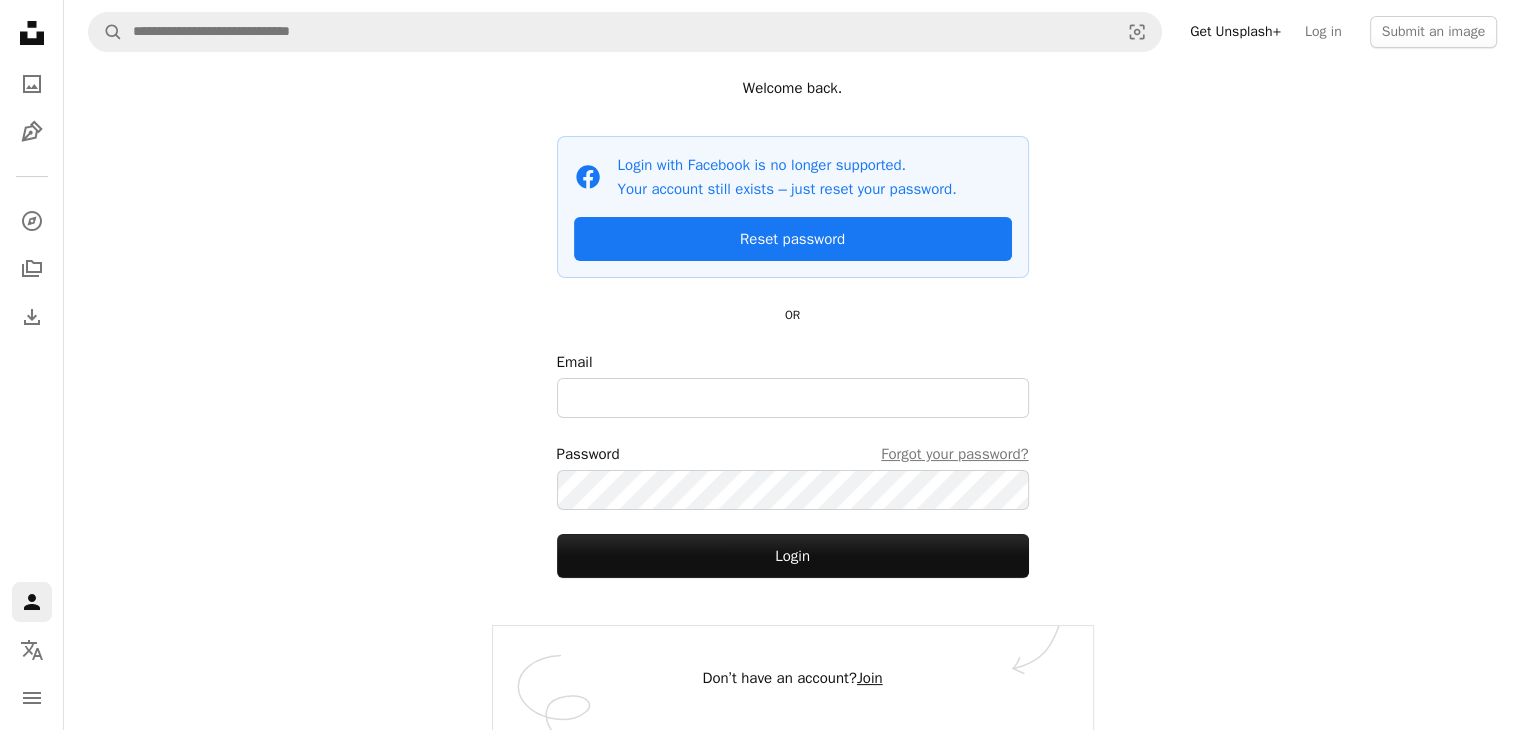 click on "Join" at bounding box center [870, 678] 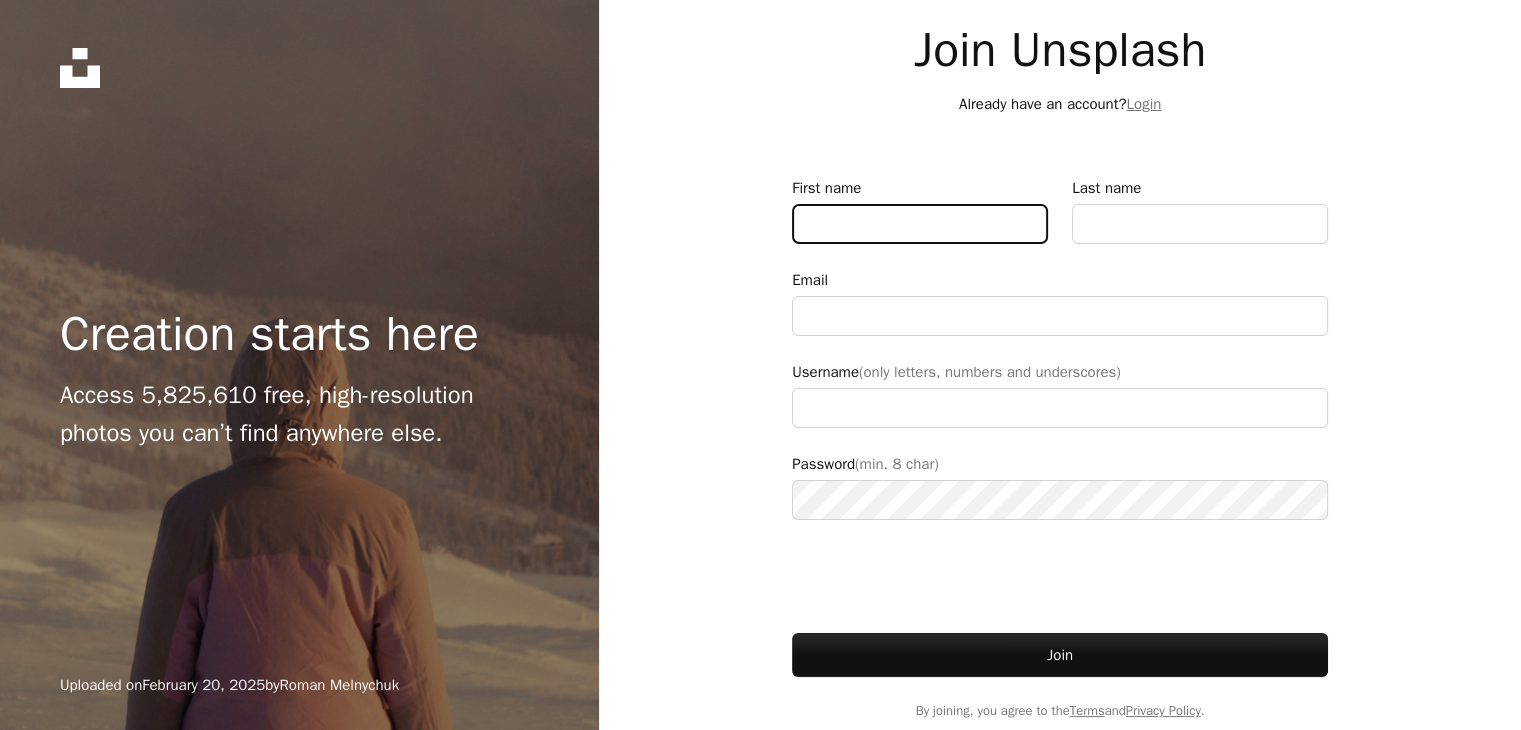 click on "First name" at bounding box center (920, 224) 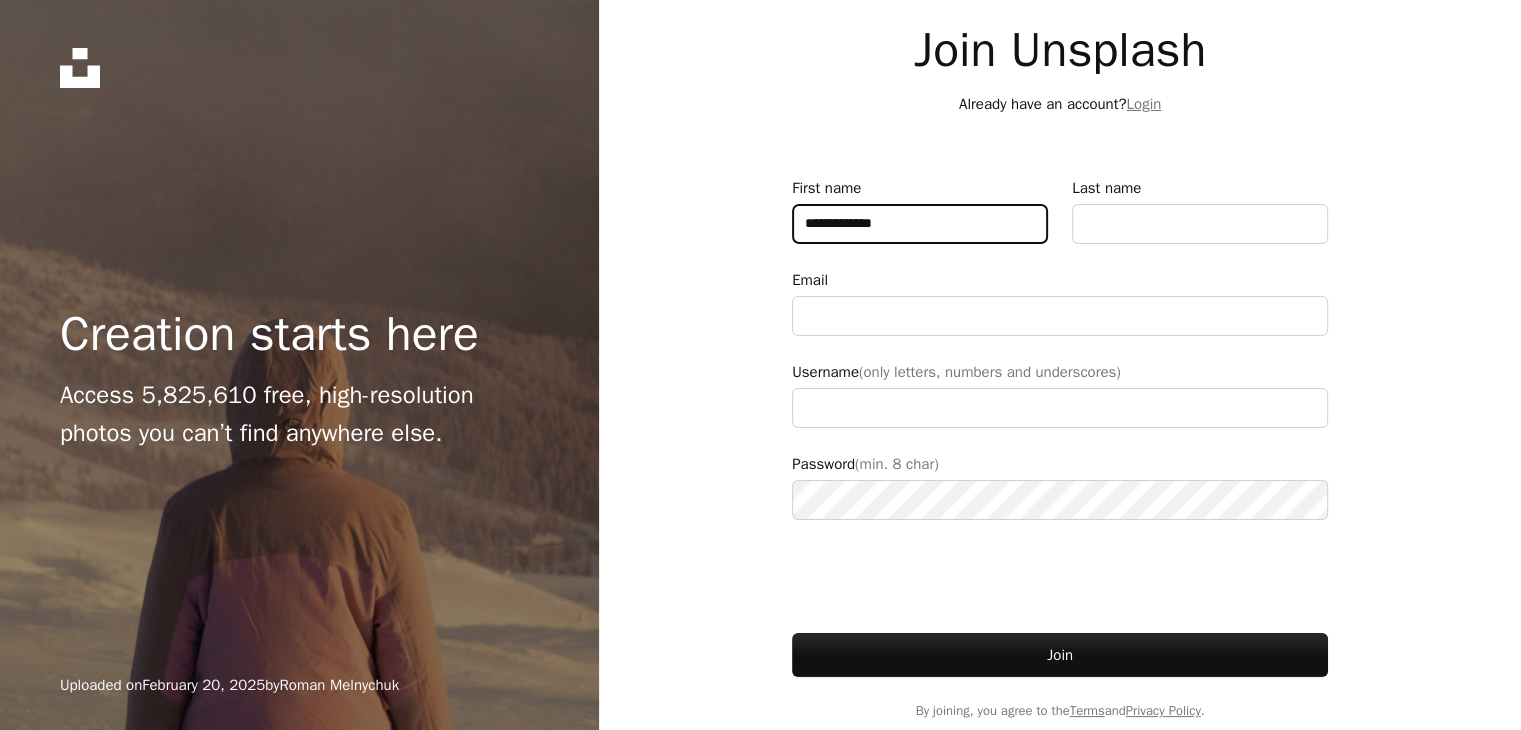 type on "**********" 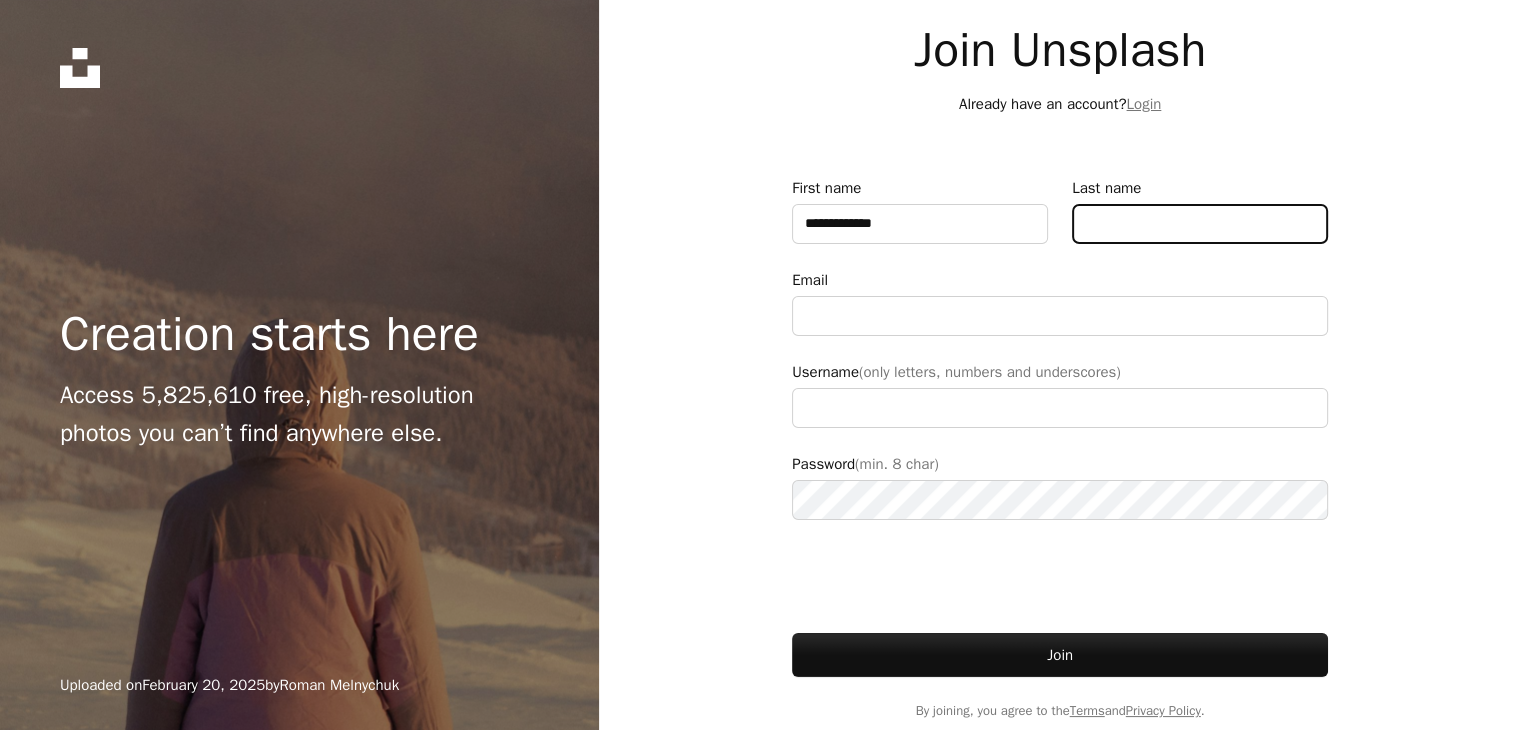 click on "Last name" at bounding box center (1200, 224) 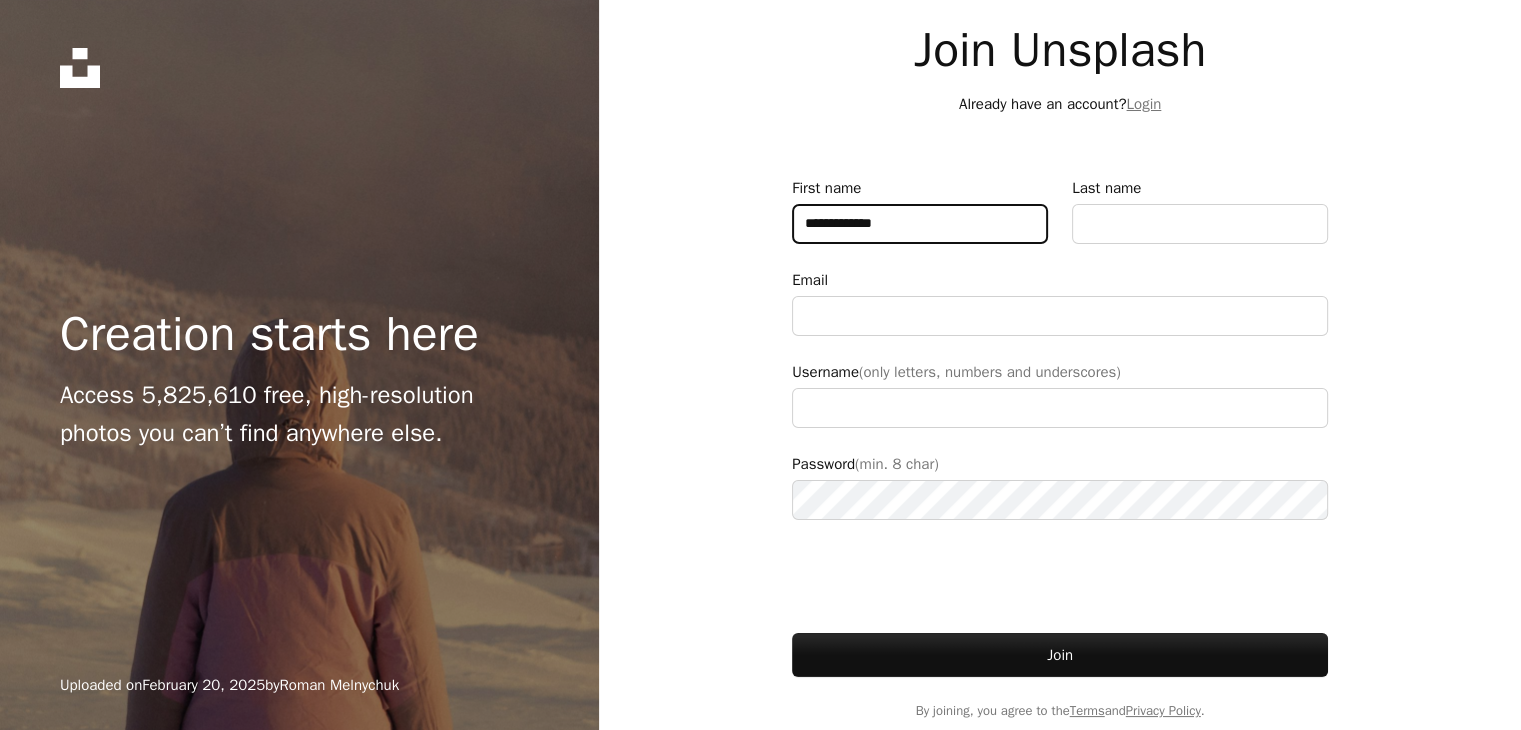 click on "**********" at bounding box center [920, 224] 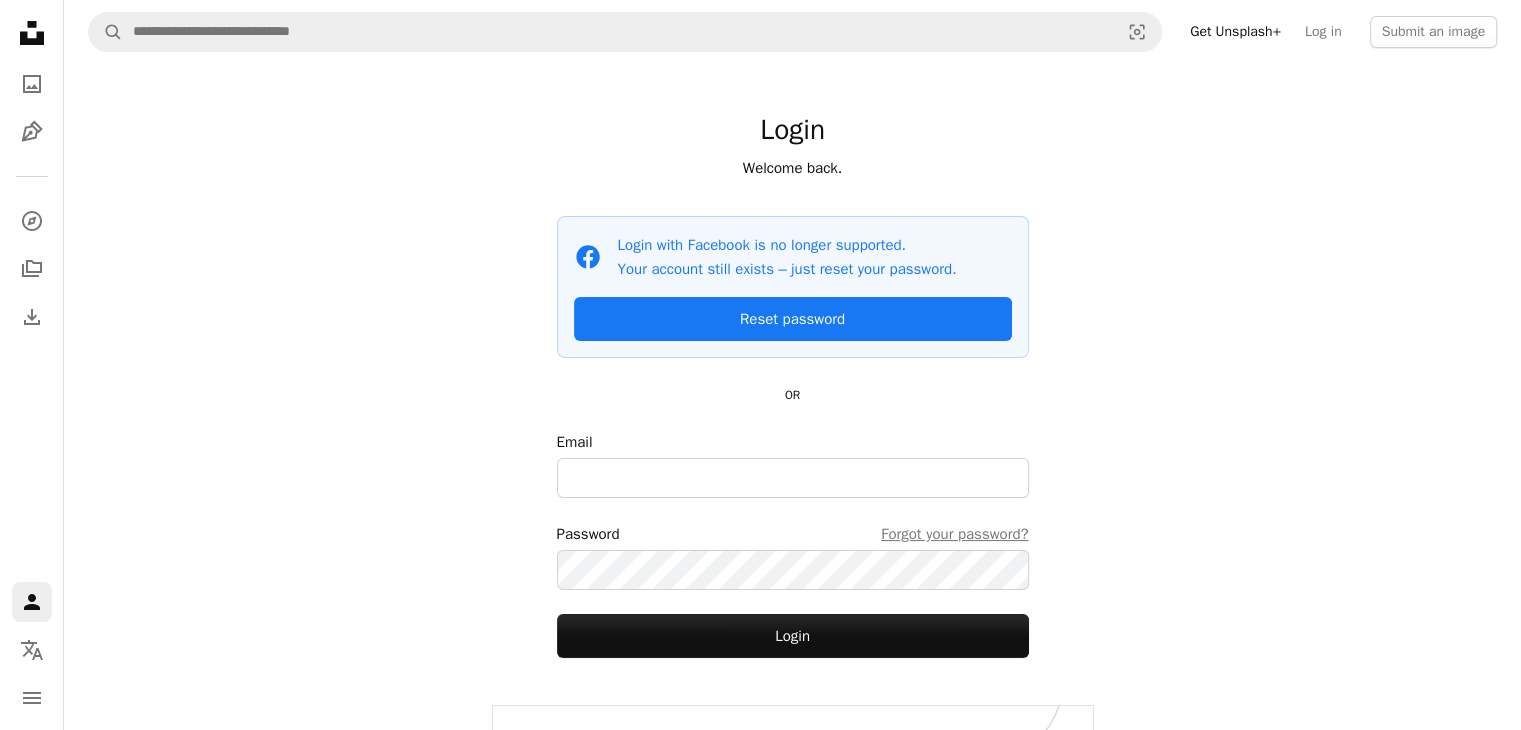 scroll, scrollTop: 80, scrollLeft: 0, axis: vertical 